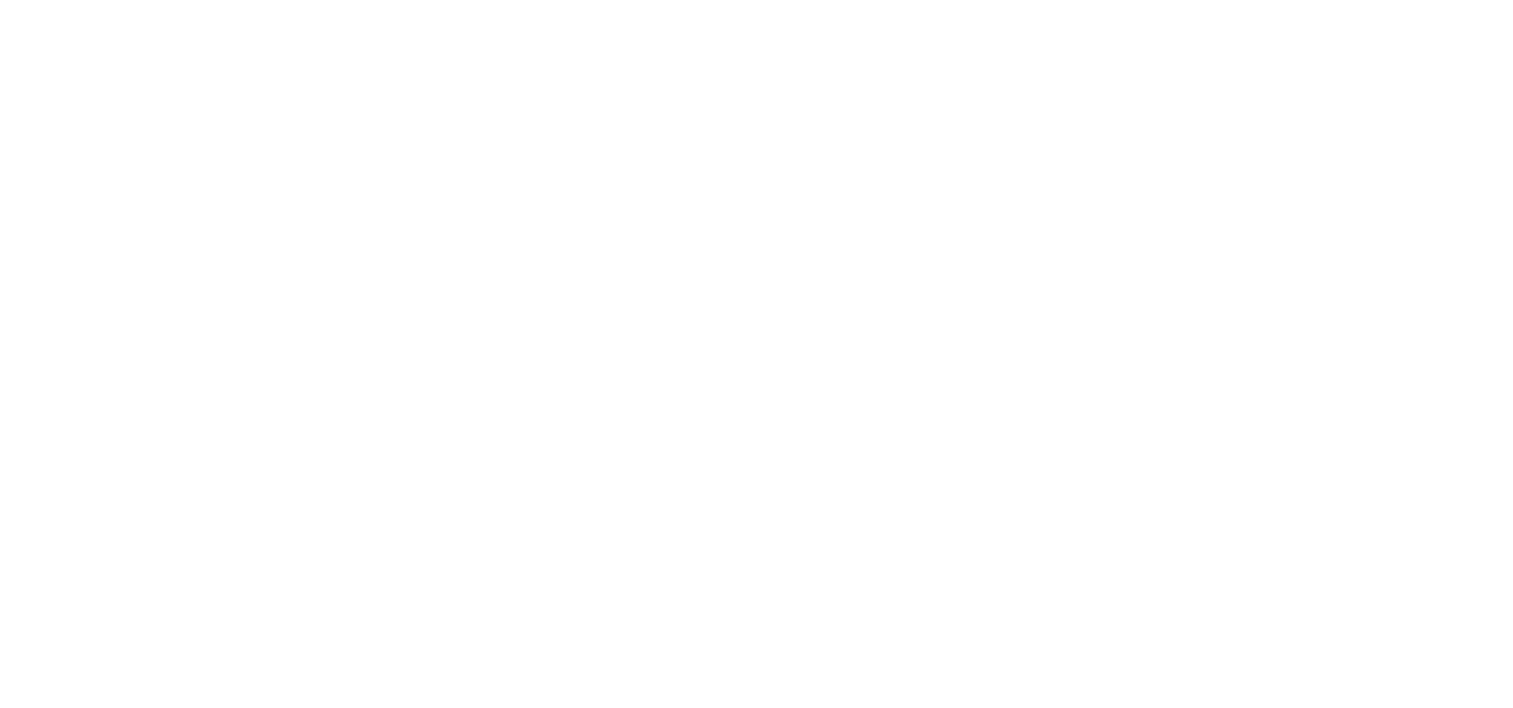 scroll, scrollTop: 0, scrollLeft: 0, axis: both 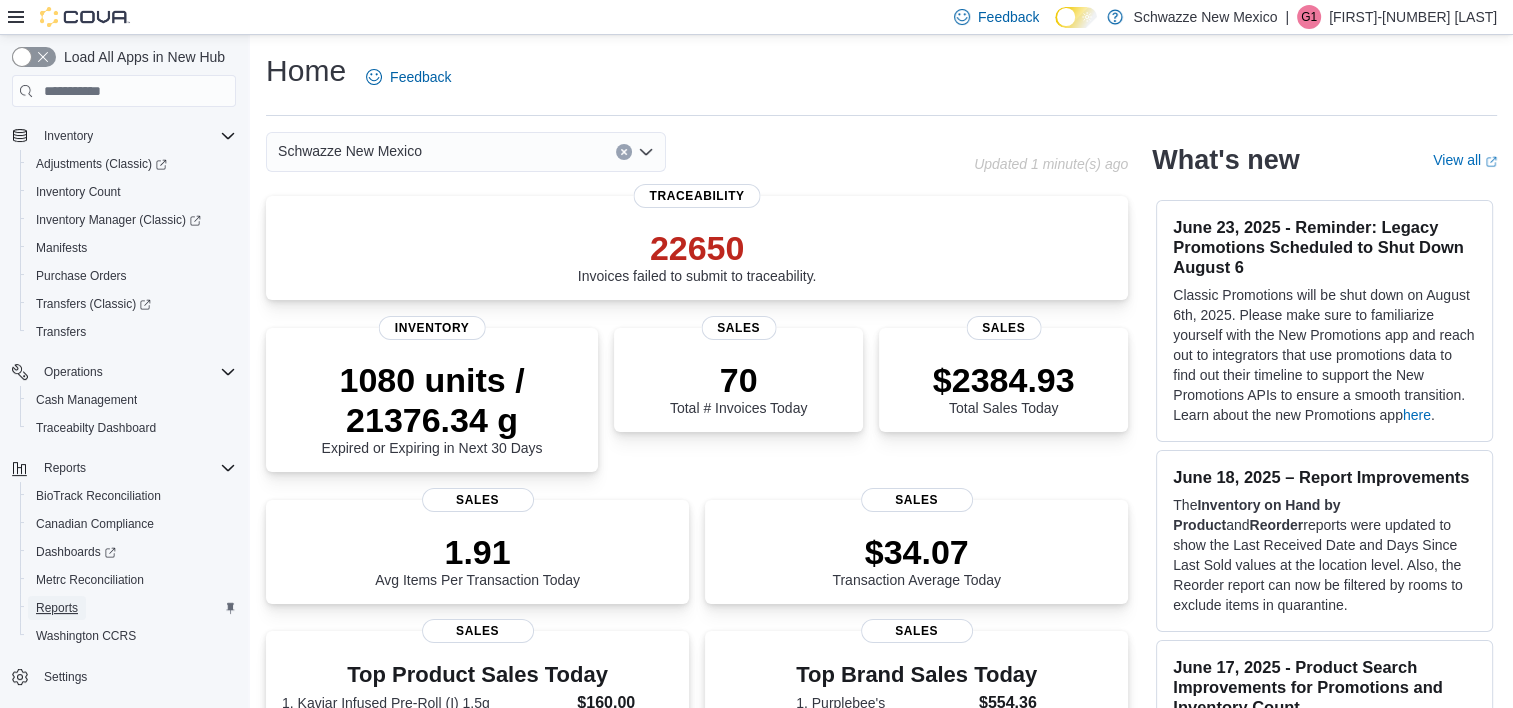 click on "Reports" at bounding box center (57, 608) 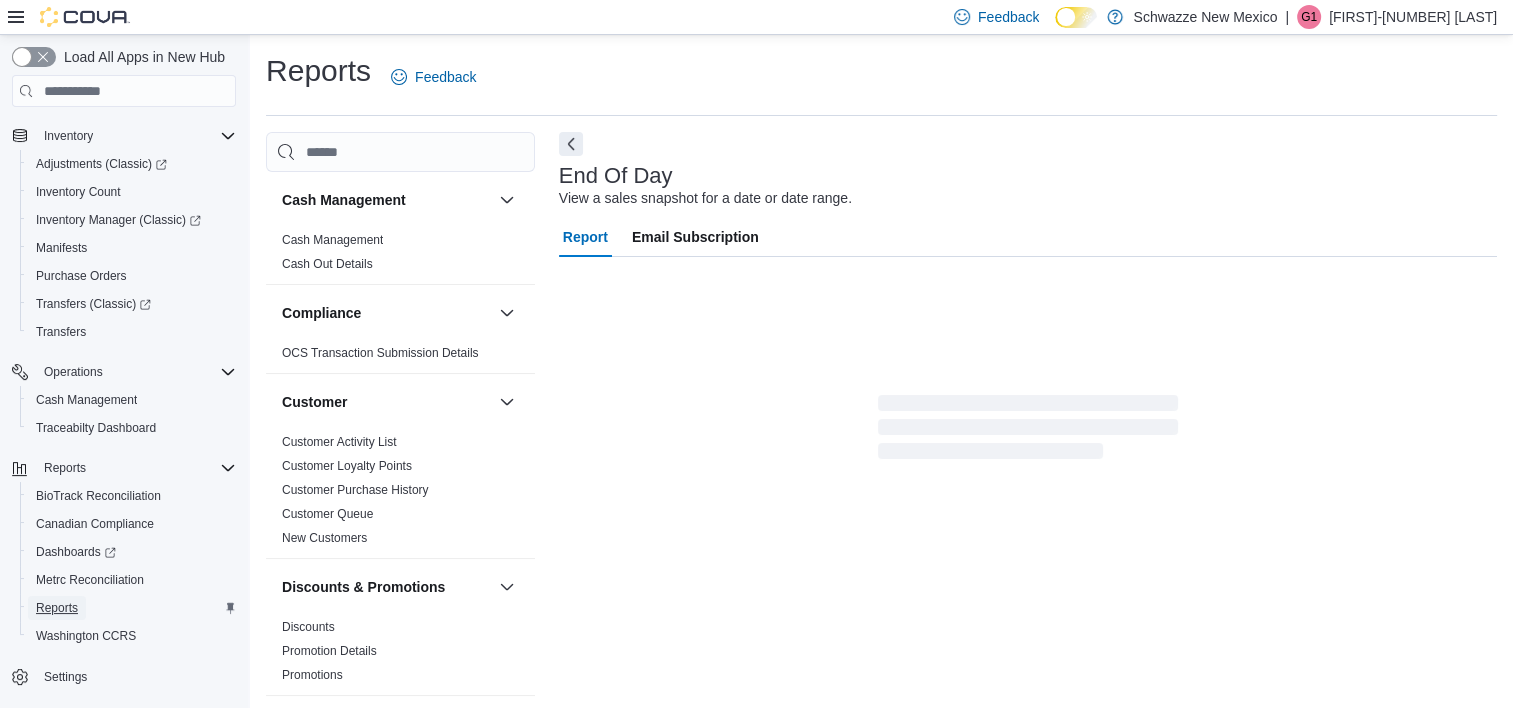 scroll, scrollTop: 11, scrollLeft: 0, axis: vertical 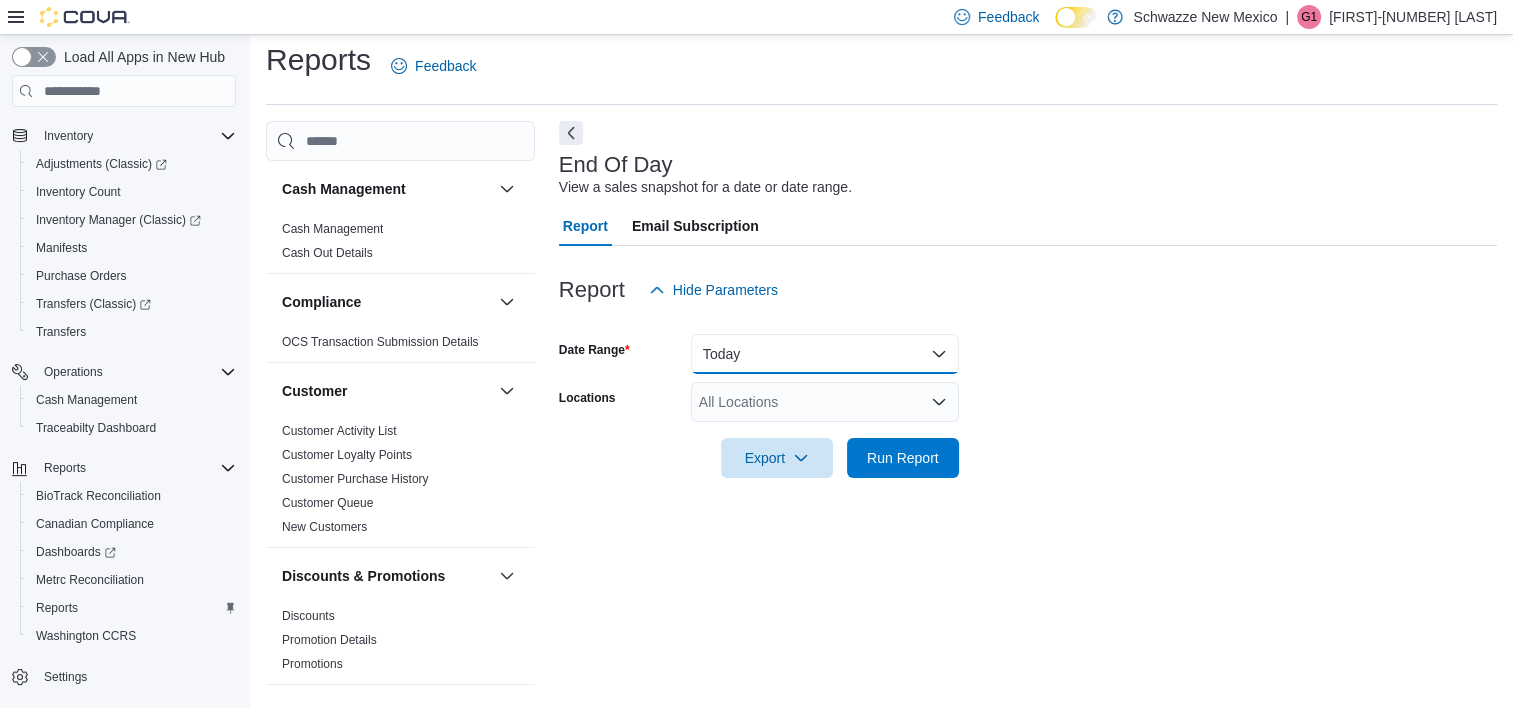 click on "Today" at bounding box center (825, 354) 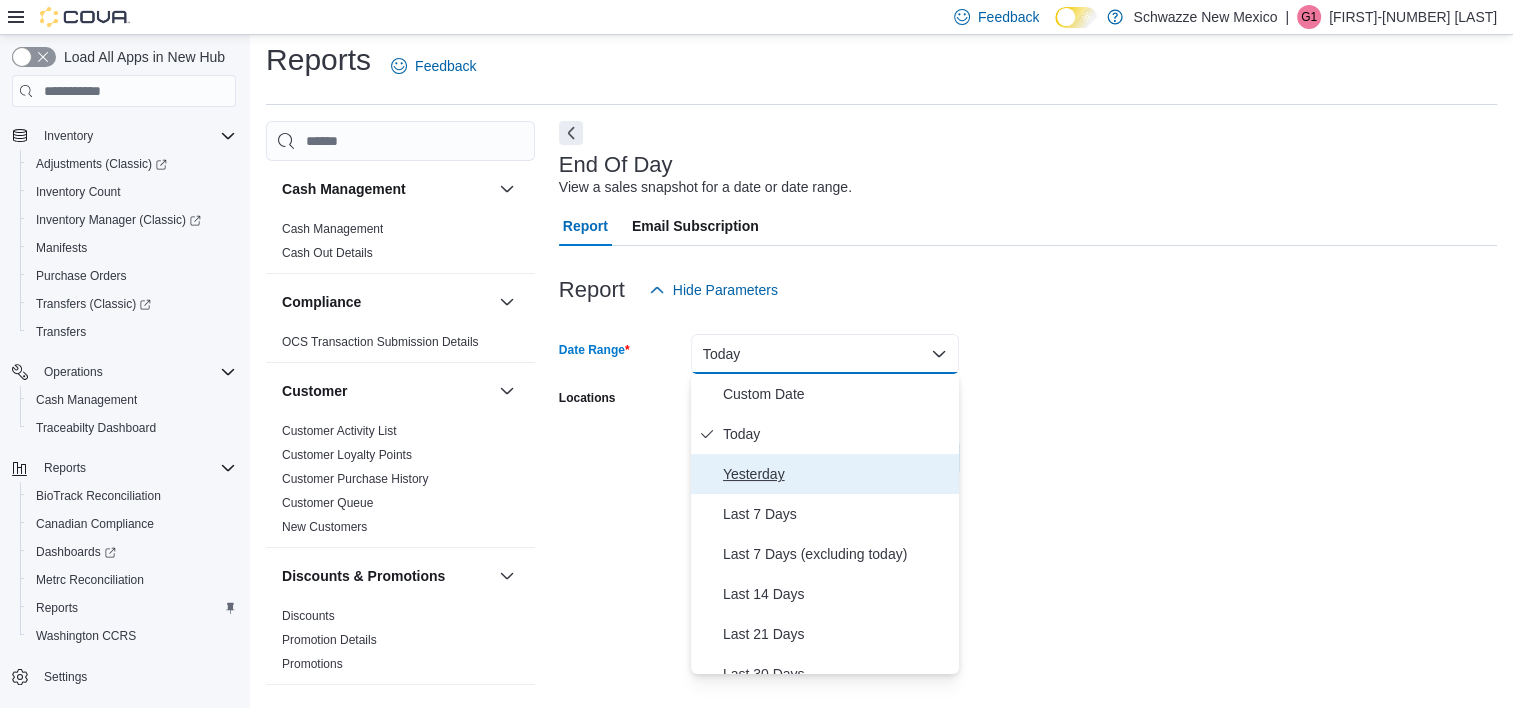 click on "Yesterday" at bounding box center (837, 474) 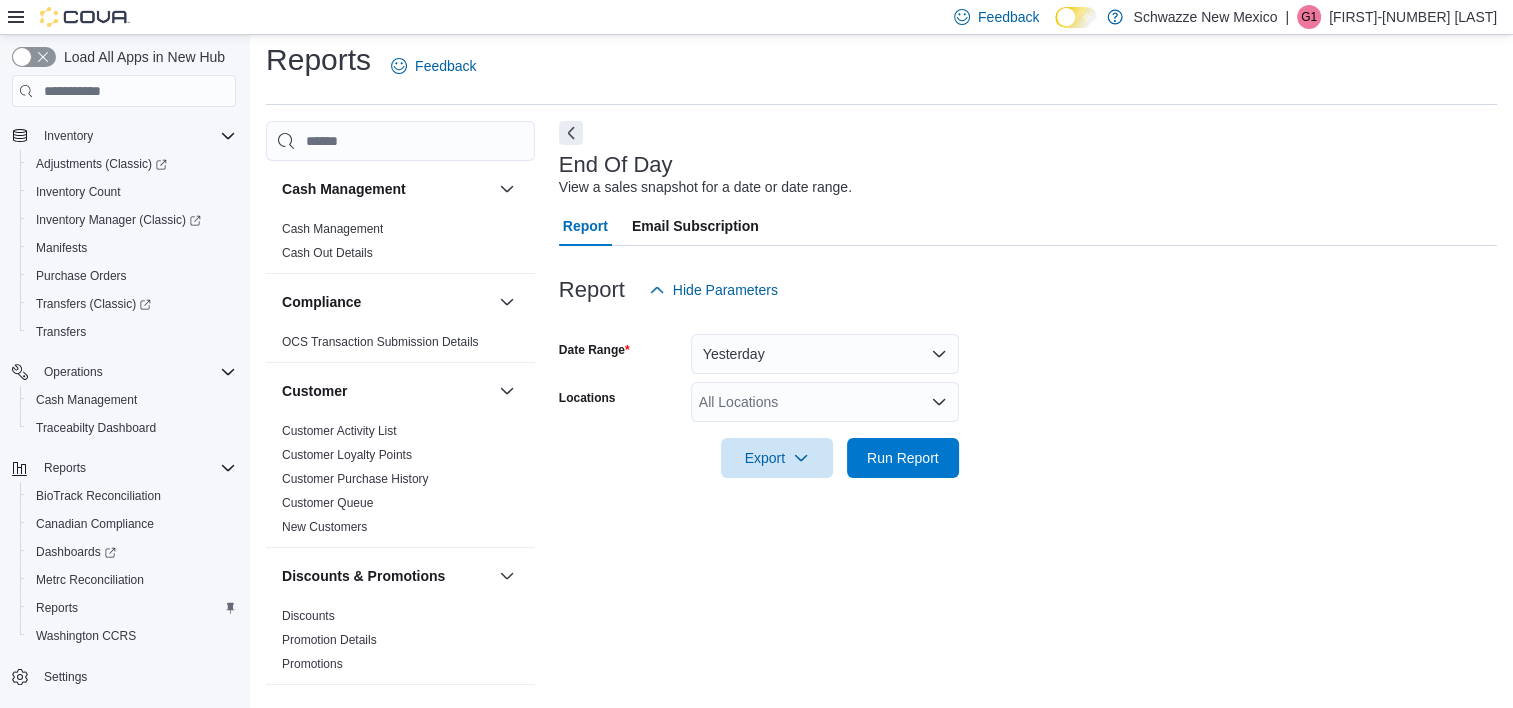 click on "Date Range Yesterday Locations All Locations Export  Run Report" at bounding box center (1028, 394) 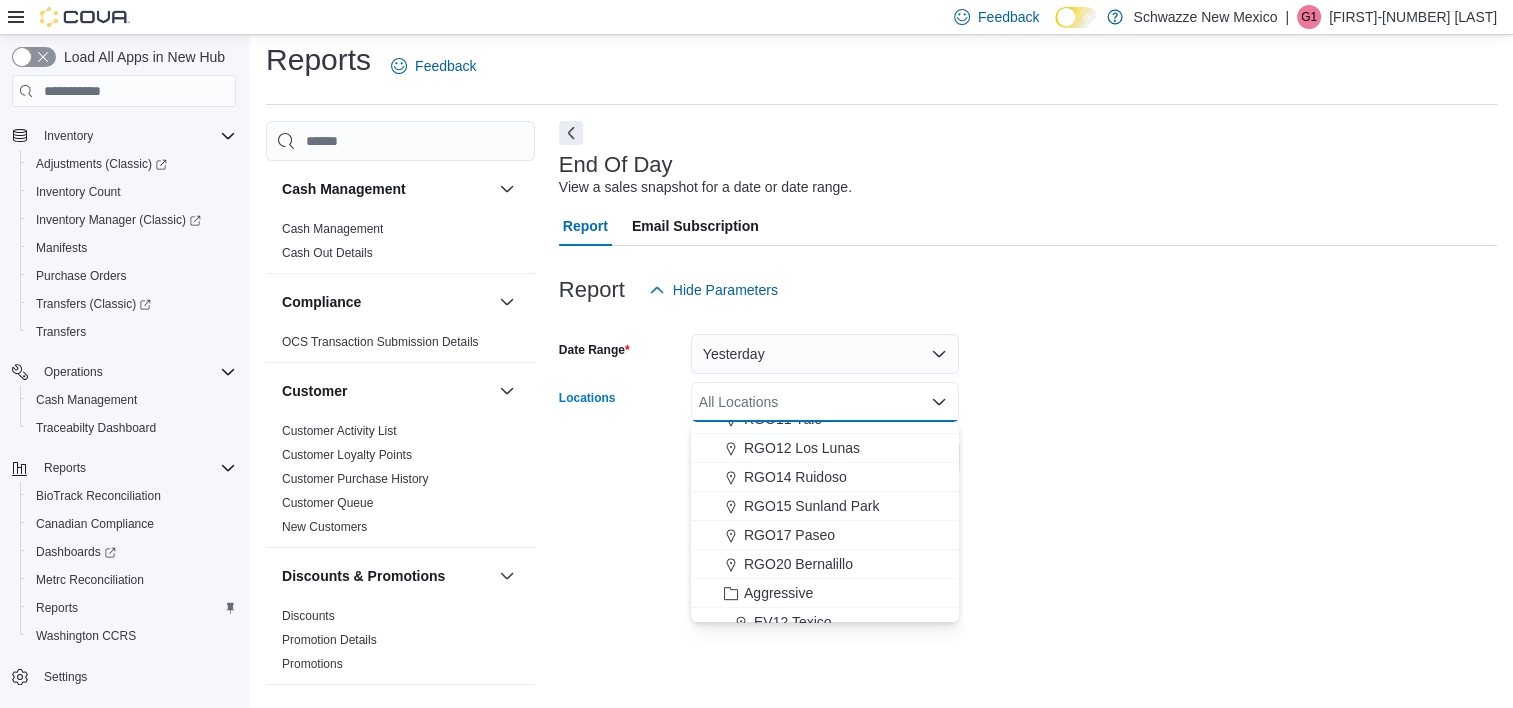 scroll, scrollTop: 988, scrollLeft: 0, axis: vertical 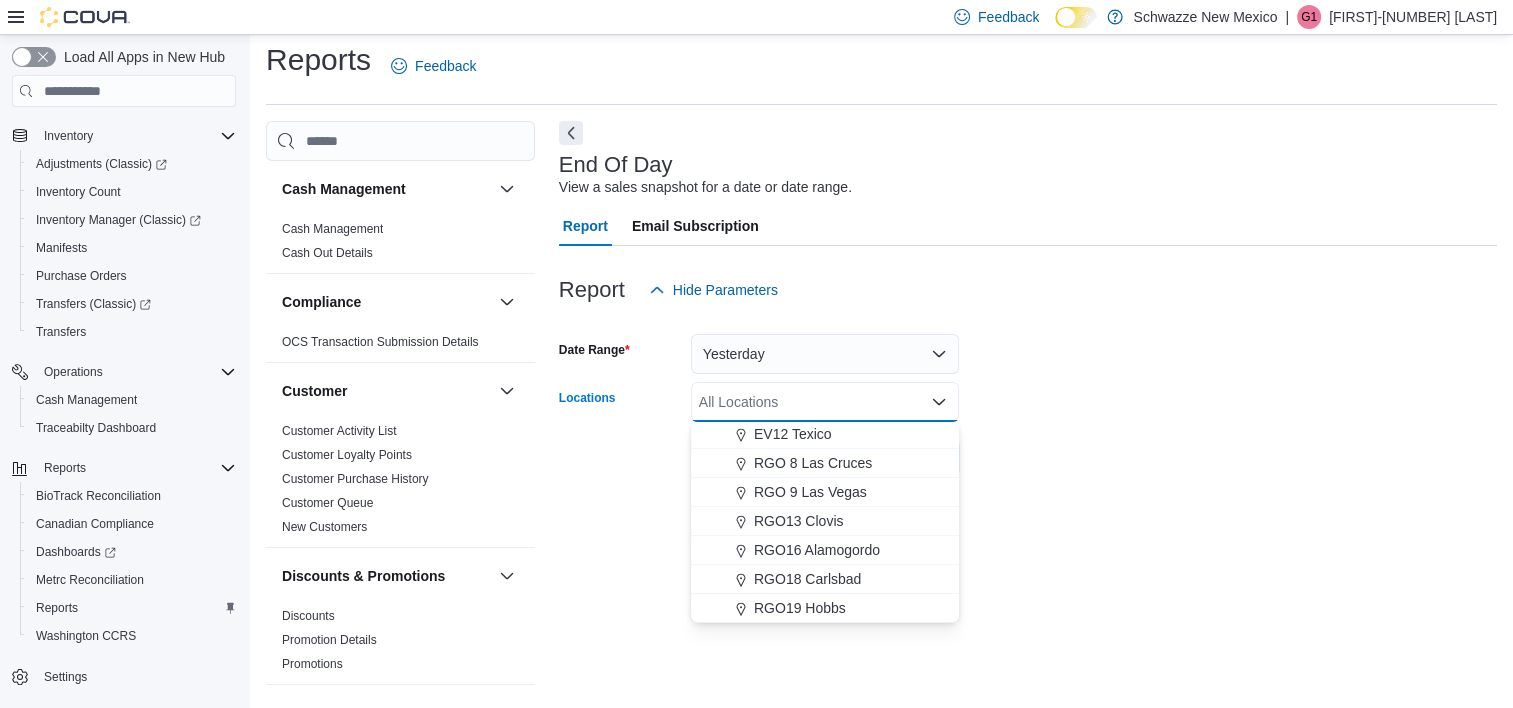 drag, startPoint x: 848, startPoint y: 495, endPoint x: 991, endPoint y: 500, distance: 143.08739 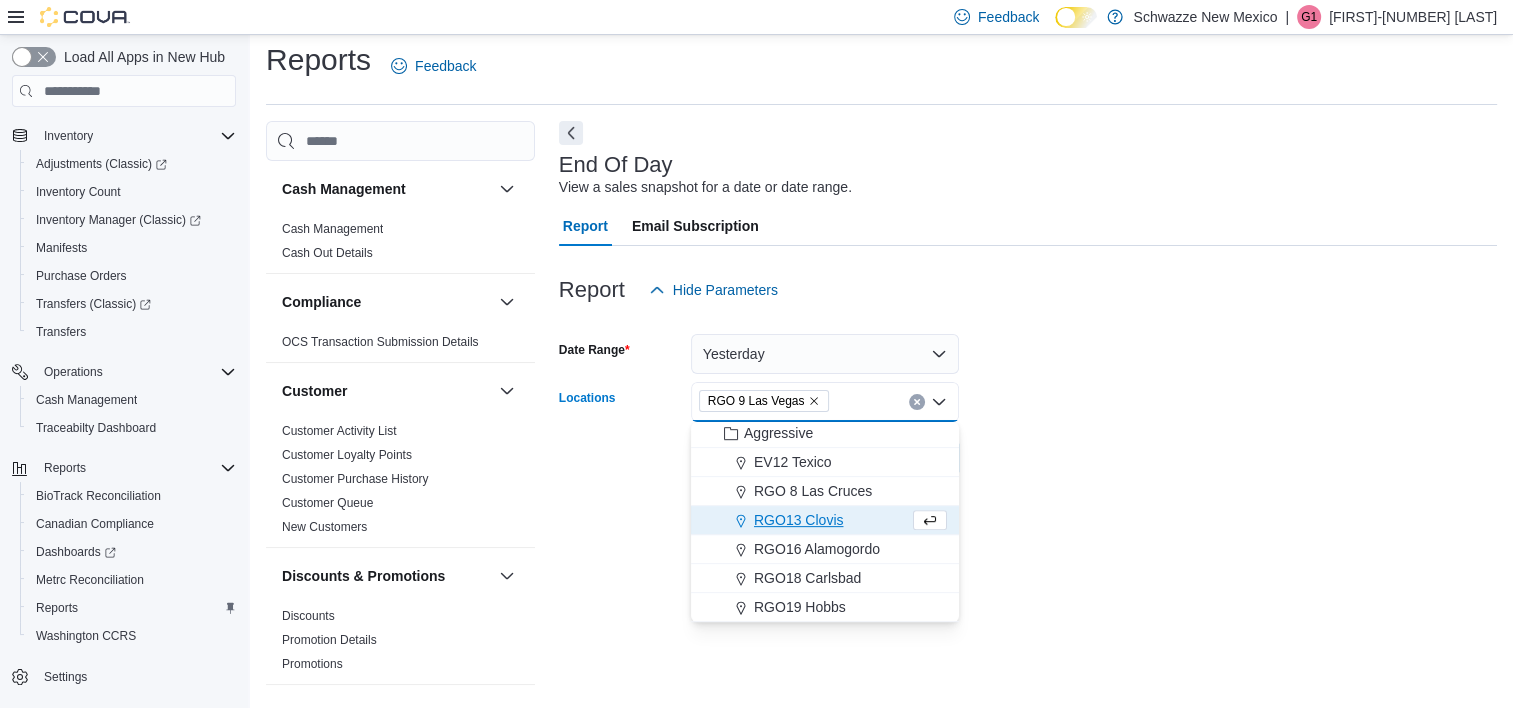 click at bounding box center [1028, 490] 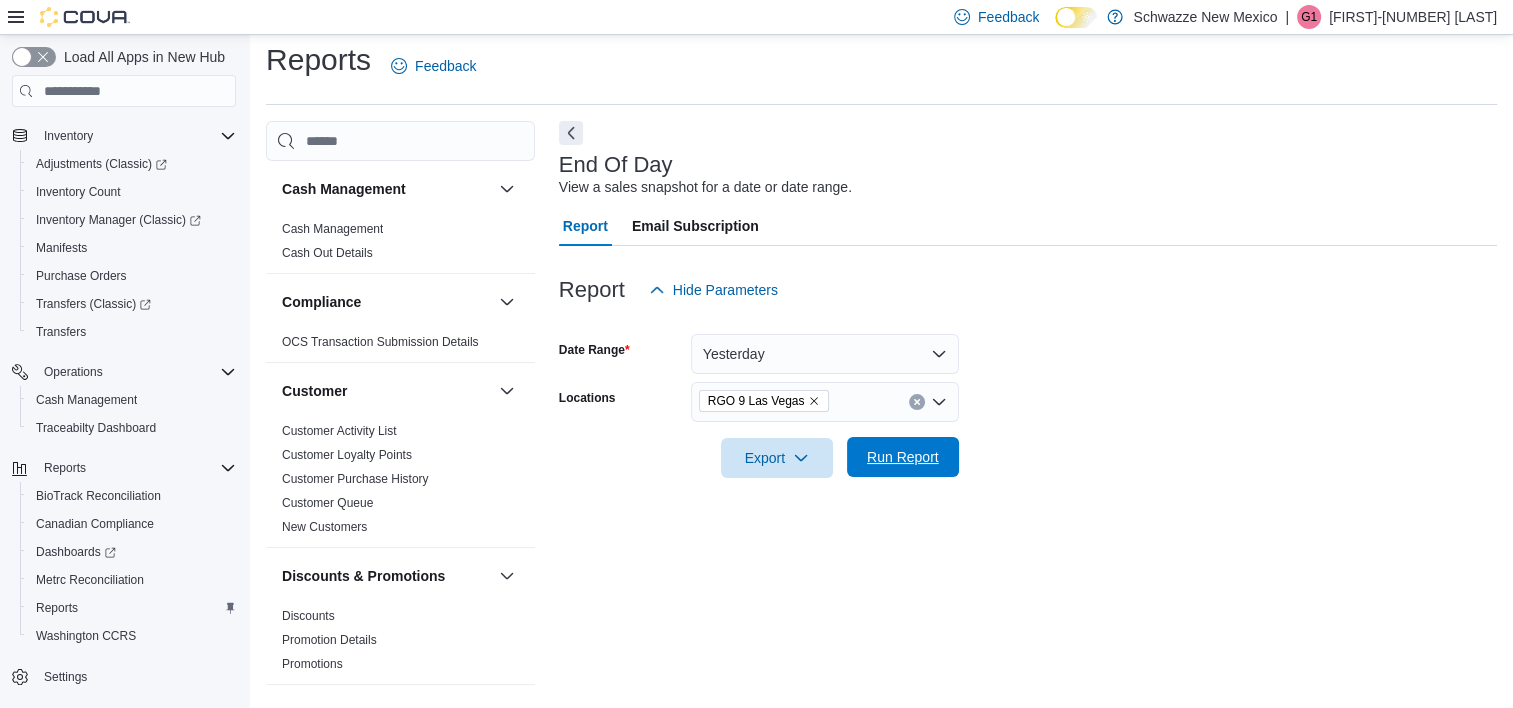 click on "Run Report" at bounding box center [903, 457] 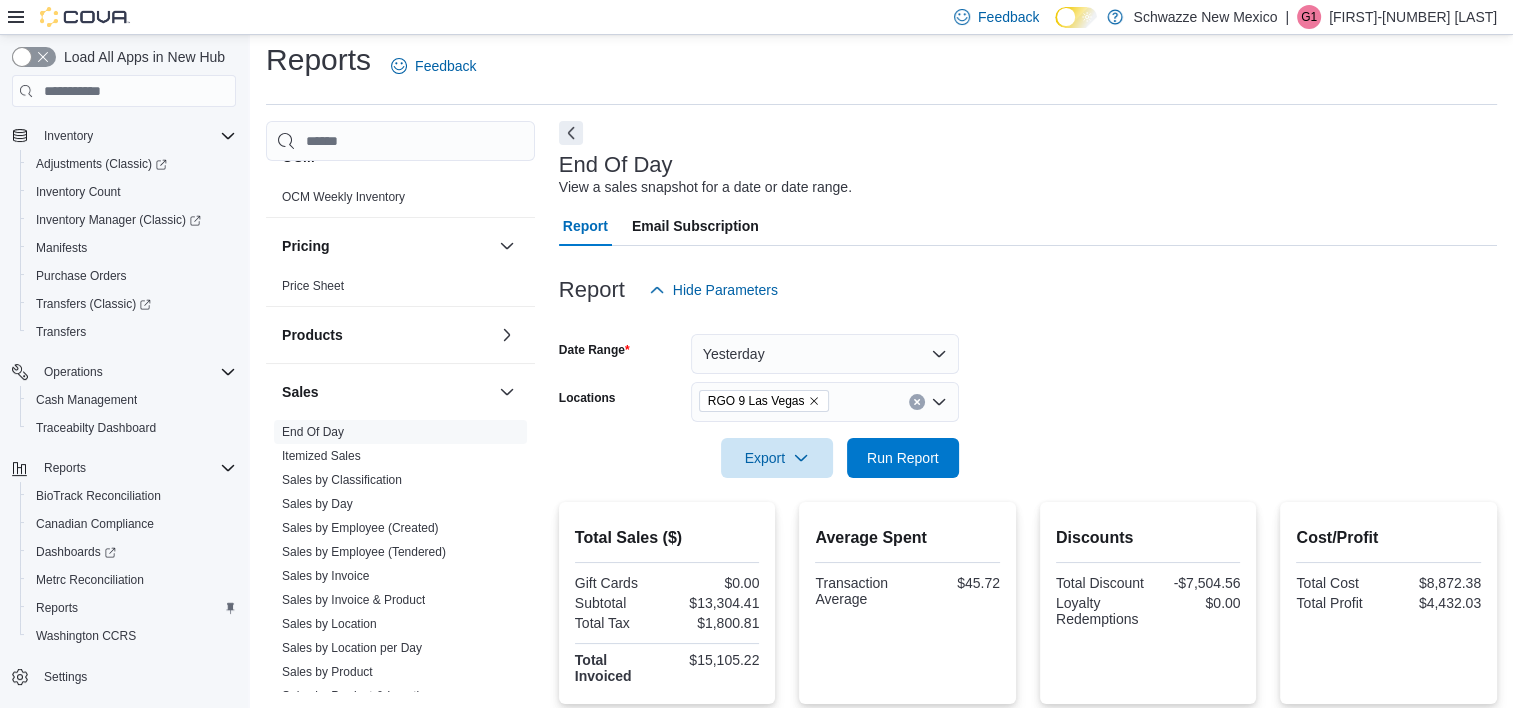 scroll, scrollTop: 1300, scrollLeft: 0, axis: vertical 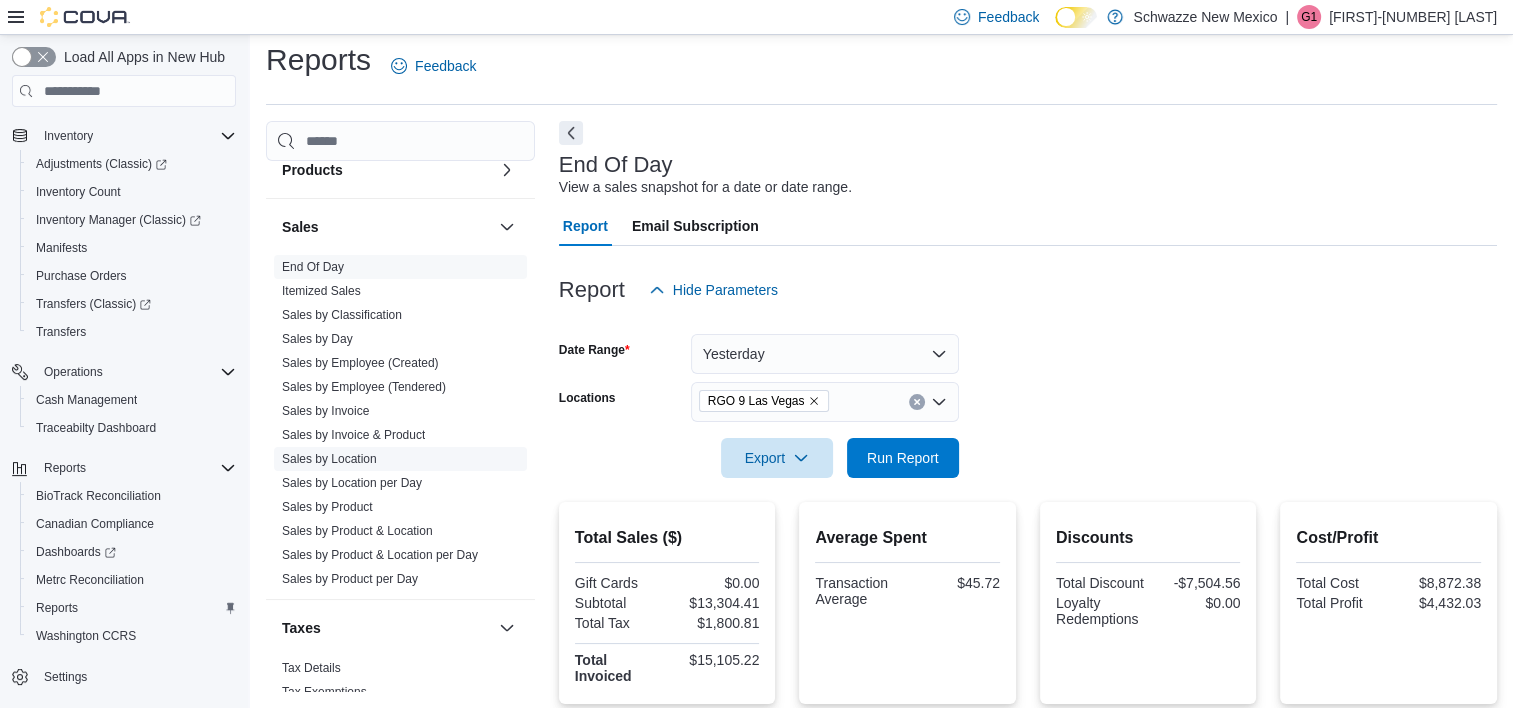 click on "Sales by Location" at bounding box center (329, 459) 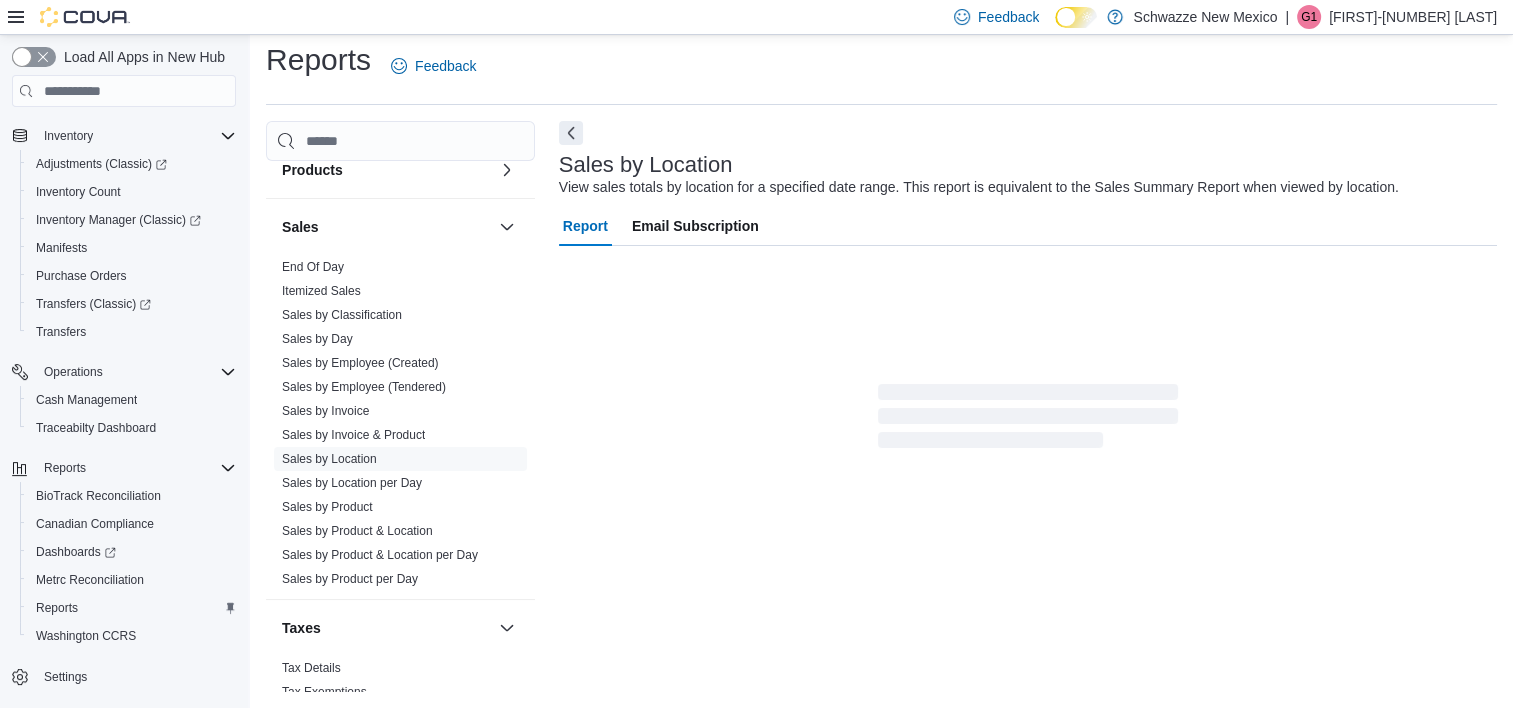 scroll, scrollTop: 46, scrollLeft: 0, axis: vertical 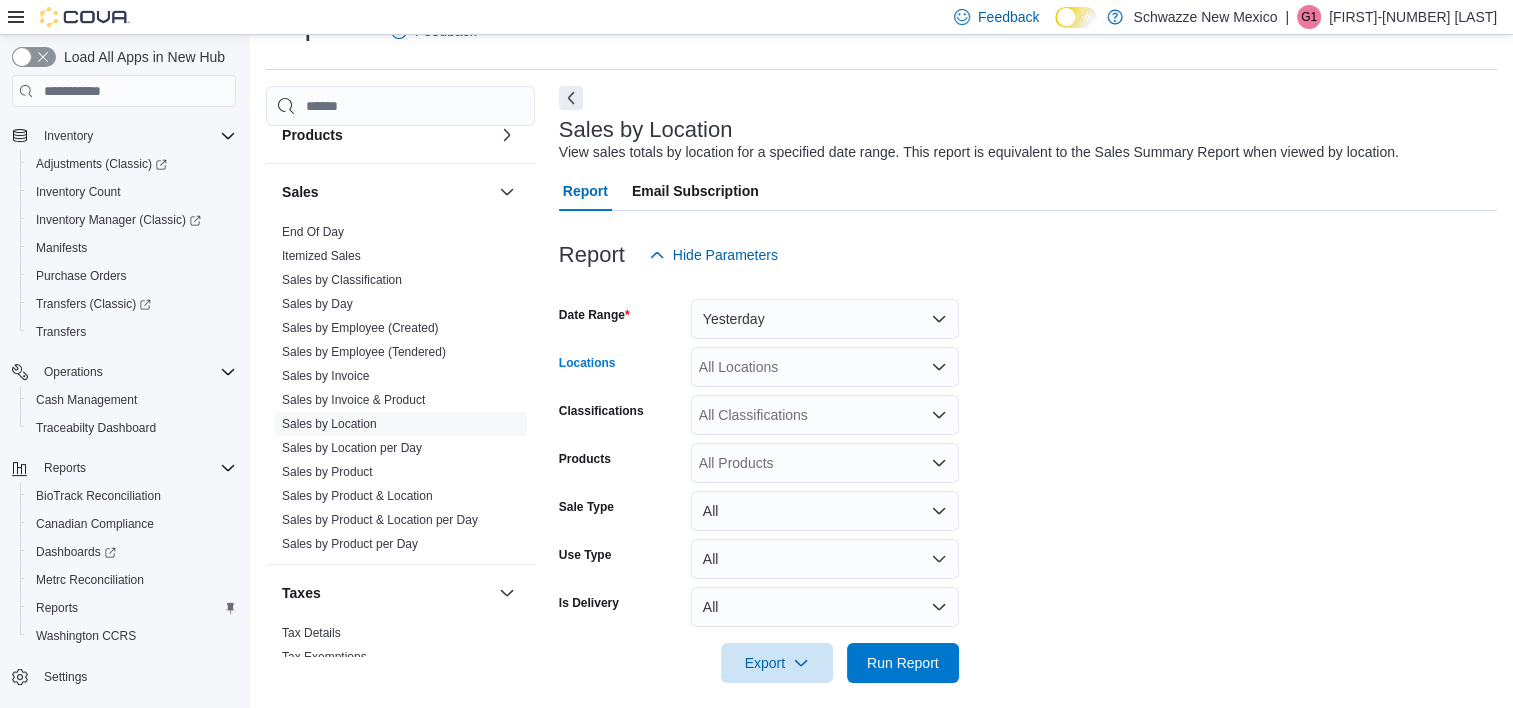 click on "All Locations" at bounding box center [825, 367] 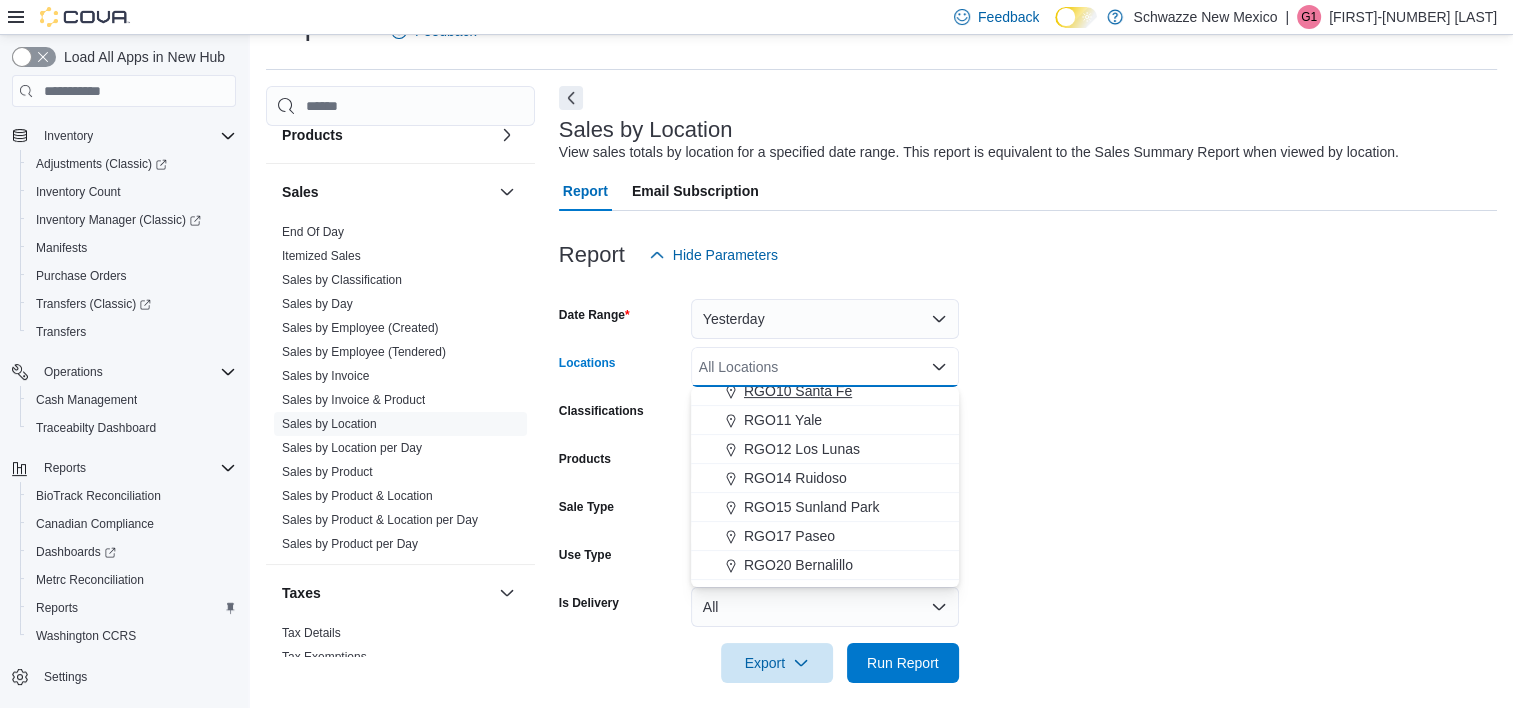 scroll, scrollTop: 900, scrollLeft: 0, axis: vertical 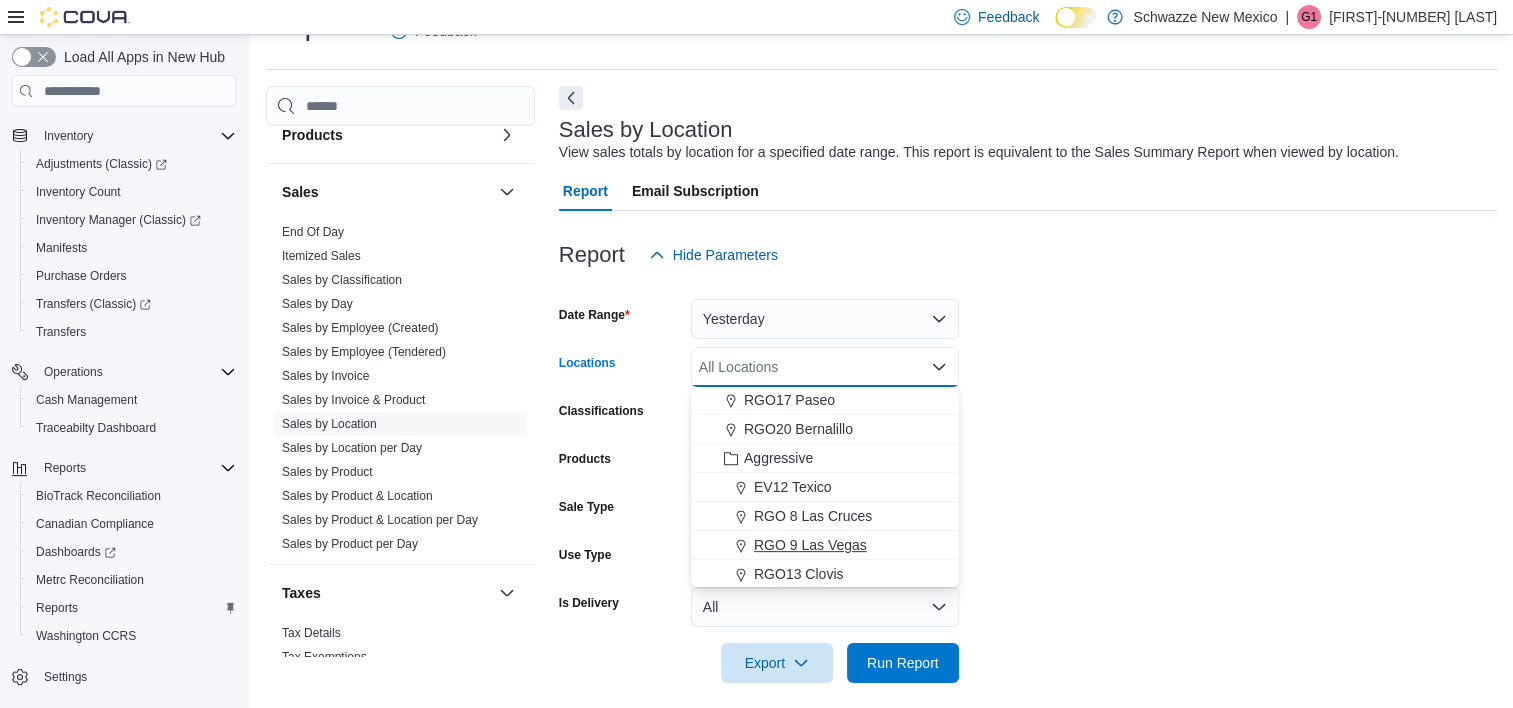 click on "RGO 9 Las Vegas" at bounding box center (810, 545) 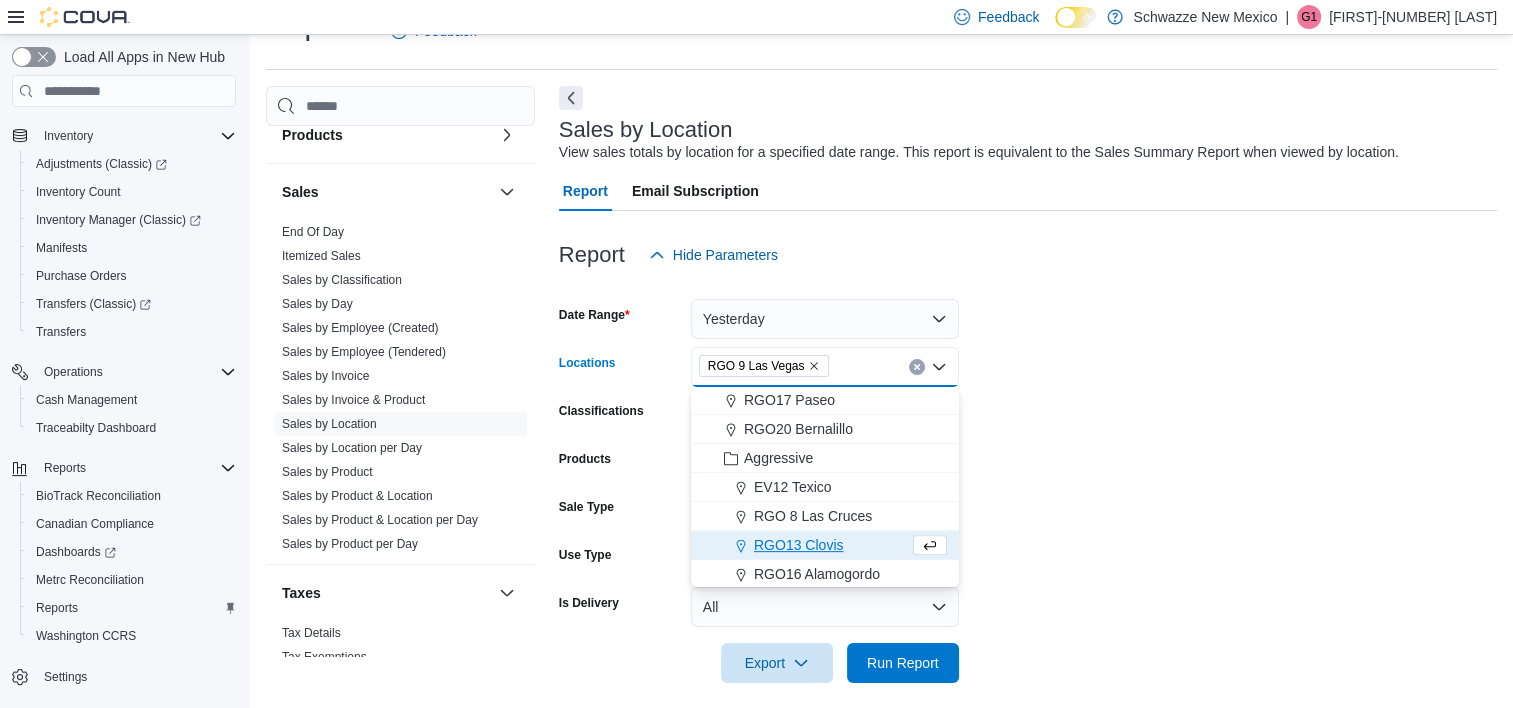 click on "Date Range Yesterday Locations [CITY] Combo box. Selected. [CITY]. Press Backspace to delete [CITY]. Combo box input. All Locations. Type some text or, to display a list of choices, press Down Arrow. To exit the list of choices, press Escape. Classifications All Classifications Products All Products Sale Type All Use Type All Is Delivery All Export  Run Report" at bounding box center [1028, 479] 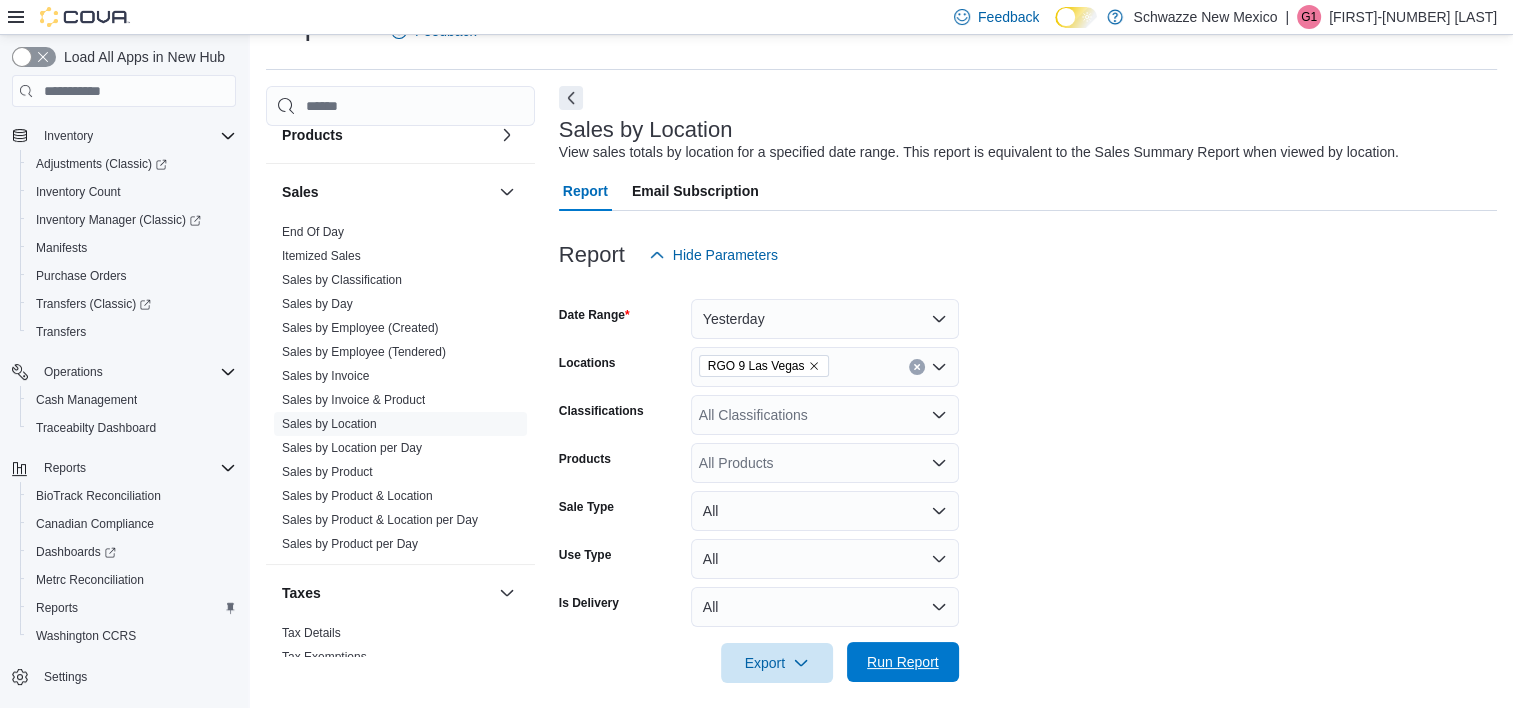 click on "Run Report" at bounding box center [903, 662] 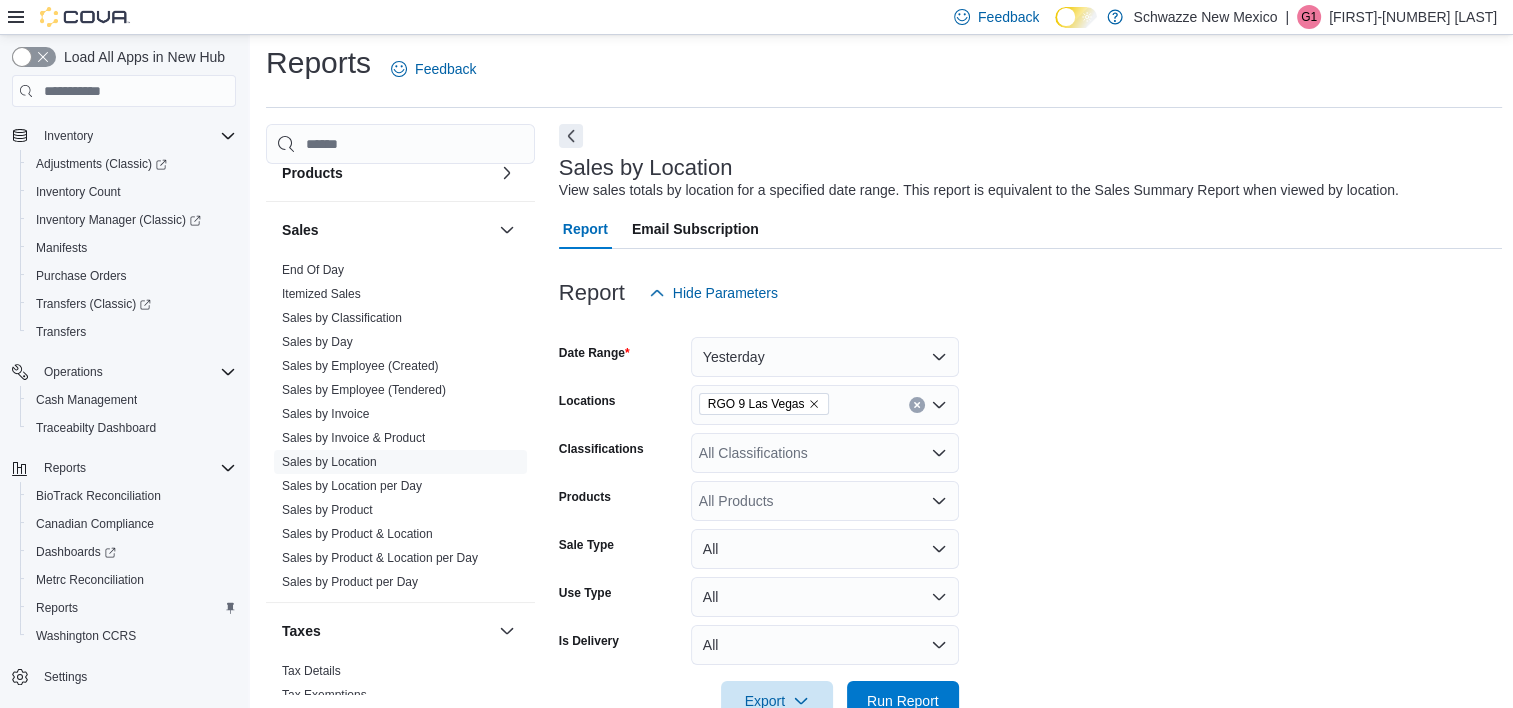 scroll, scrollTop: 0, scrollLeft: 0, axis: both 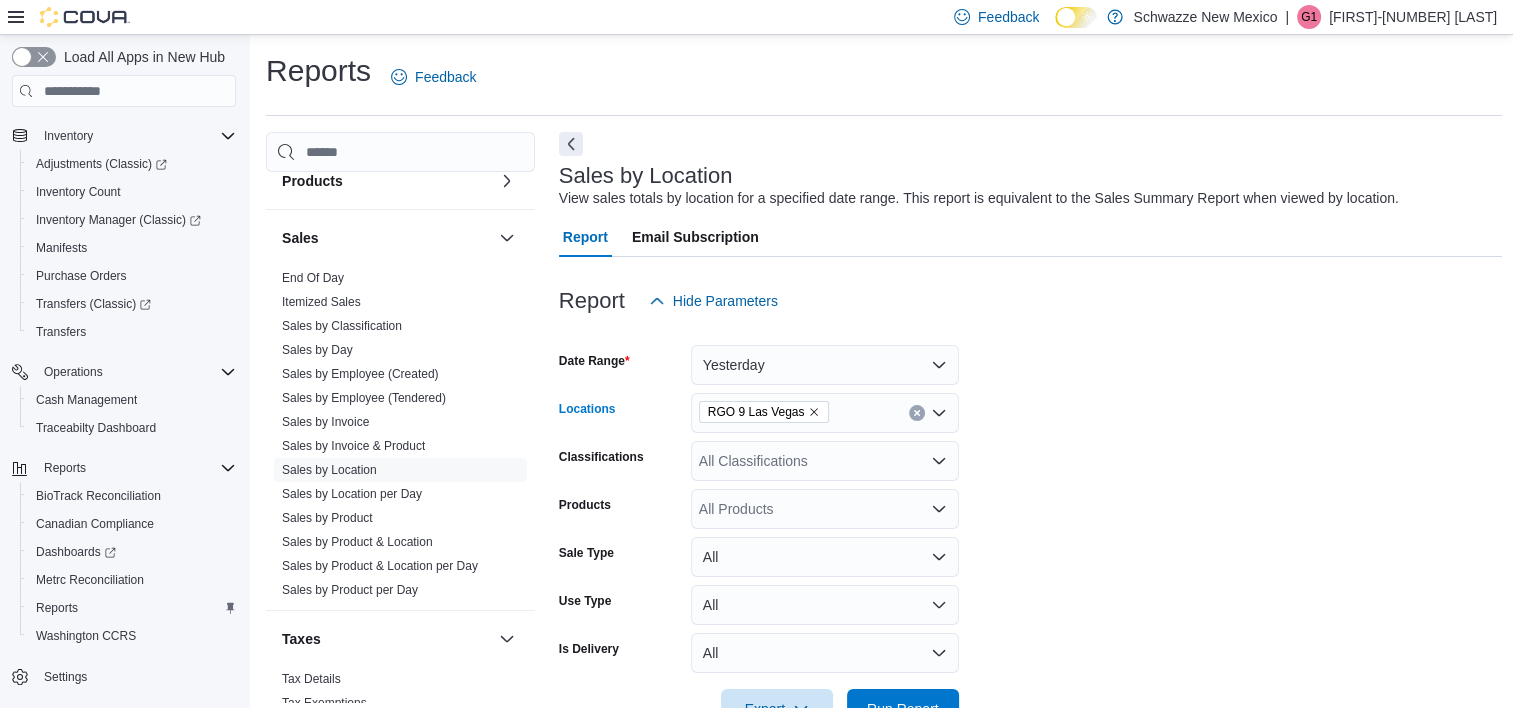 click 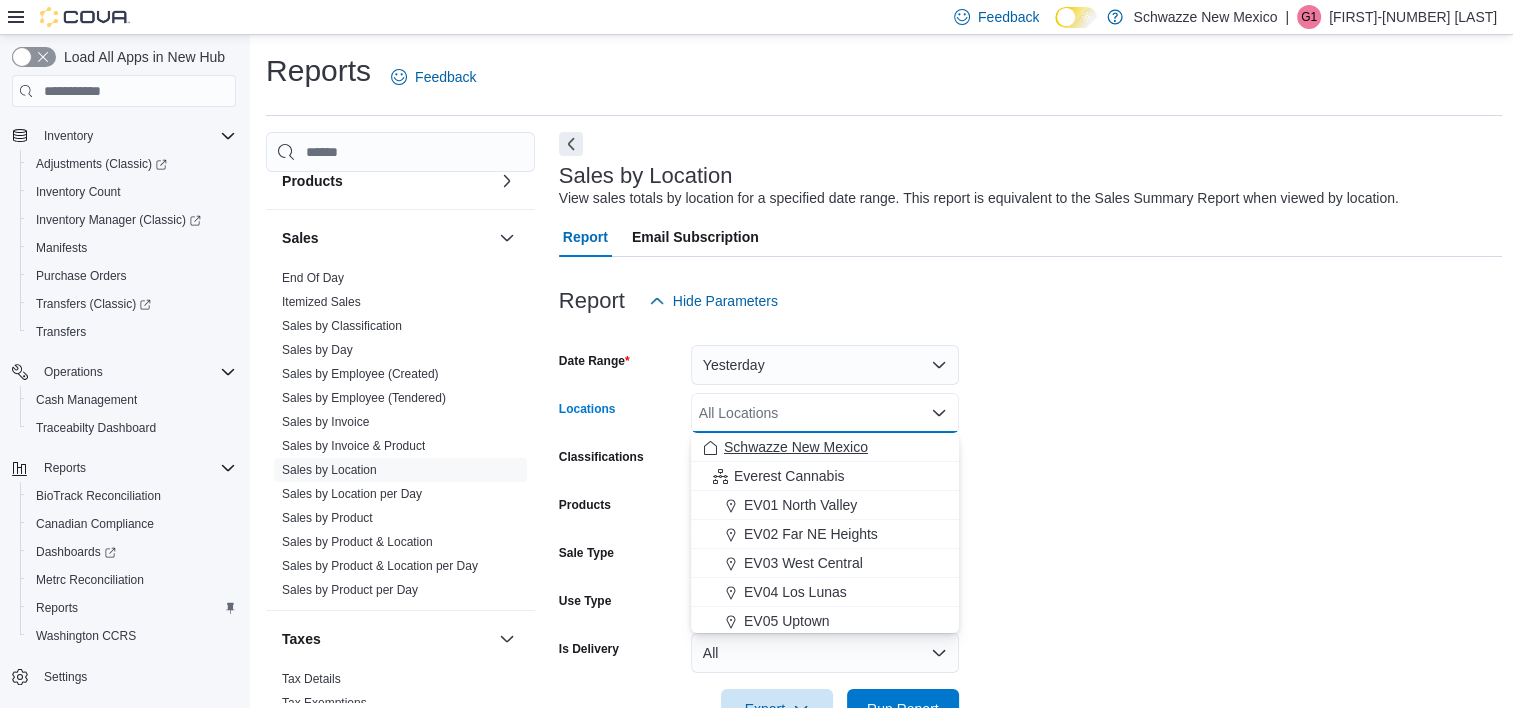 click on "Schwazze New Mexico" at bounding box center [796, 447] 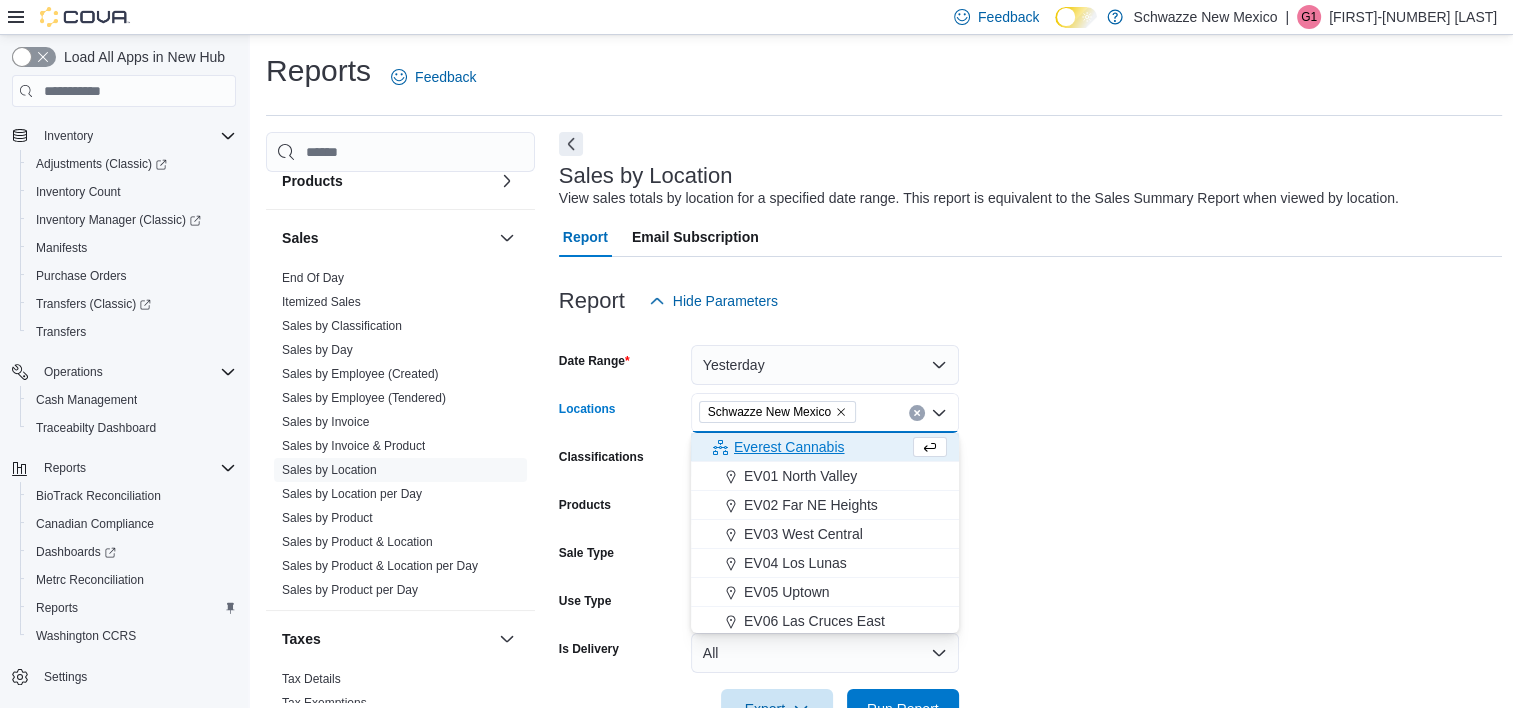 click on "Date Range Yesterday Locations Schwazze [STATE] Combo box. Selected. Schwazze [STATE]. Press Backspace to delete Schwazze [STATE]. Combo box input. All Locations. Type some text or, to display a list of choices, press Down Arrow. To exit the list of choices, press Escape. Classifications All Classifications Products All Products Sale Type All Use Type All Is Delivery All Export  Run Report" at bounding box center (1031, 525) 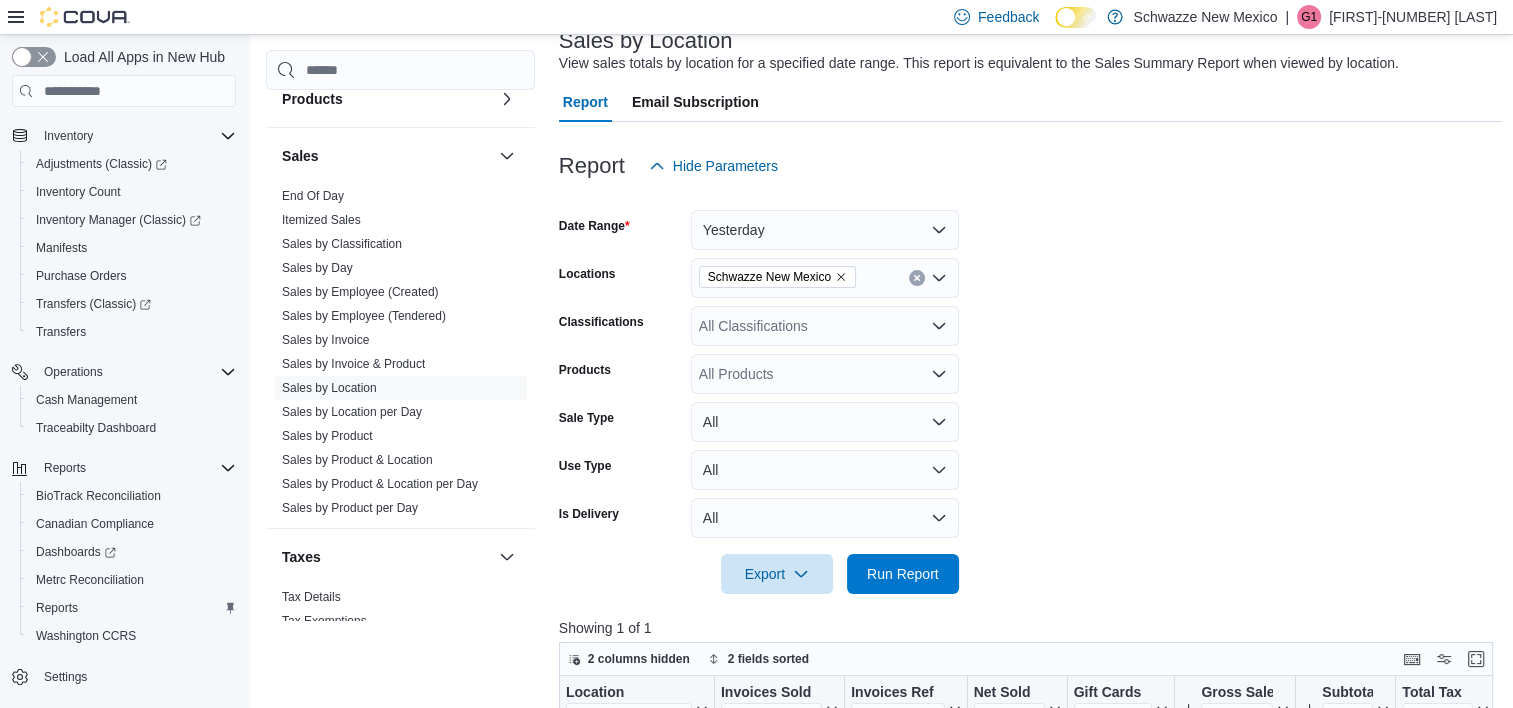 scroll, scrollTop: 300, scrollLeft: 0, axis: vertical 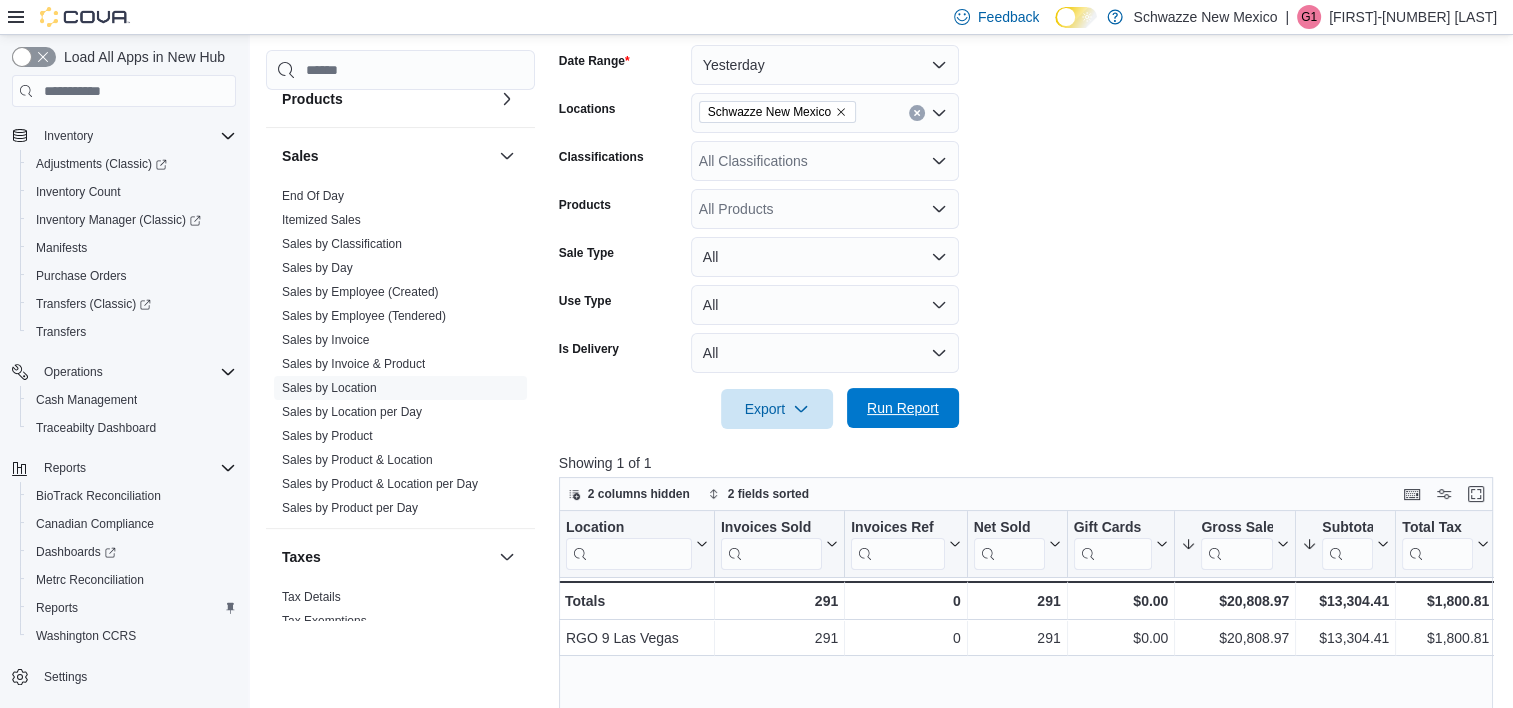 click on "Run Report" at bounding box center [903, 408] 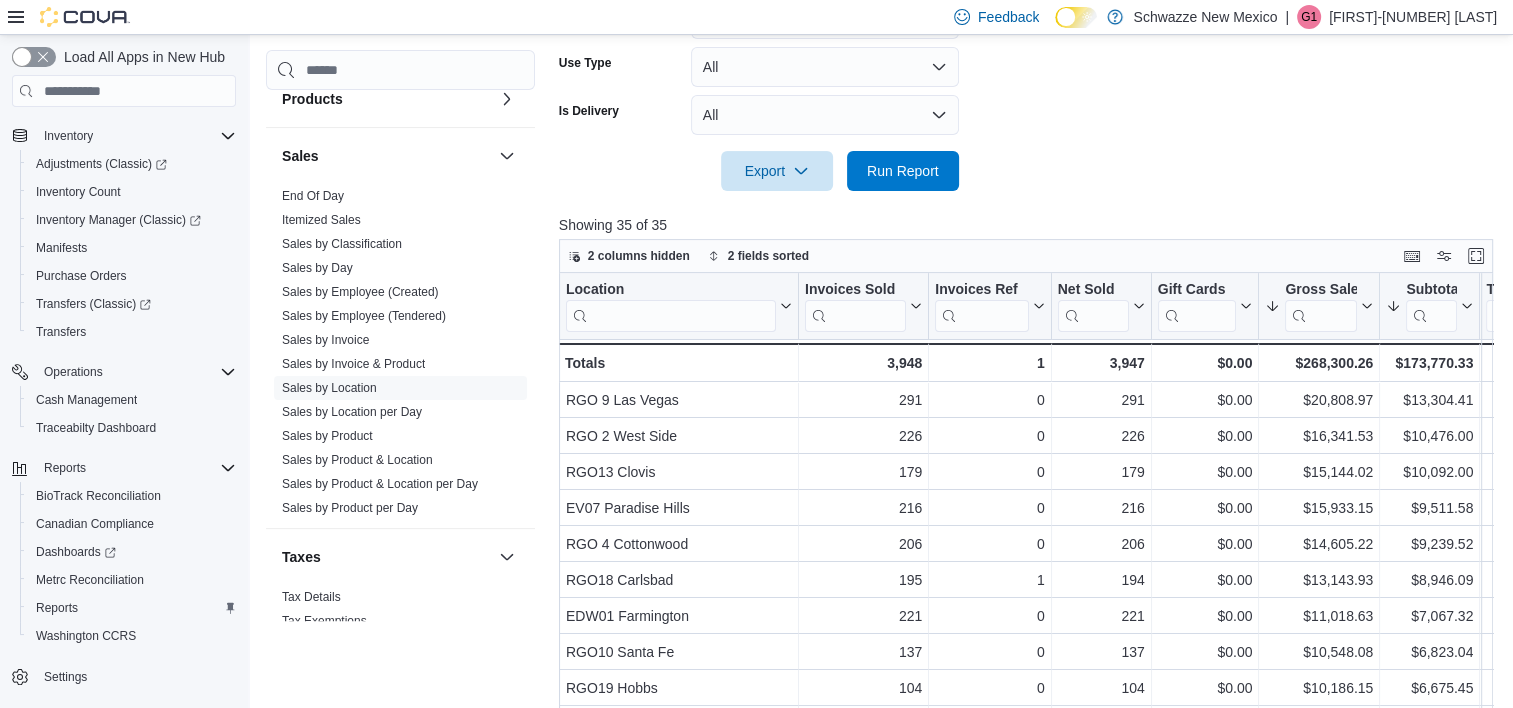 scroll, scrollTop: 600, scrollLeft: 0, axis: vertical 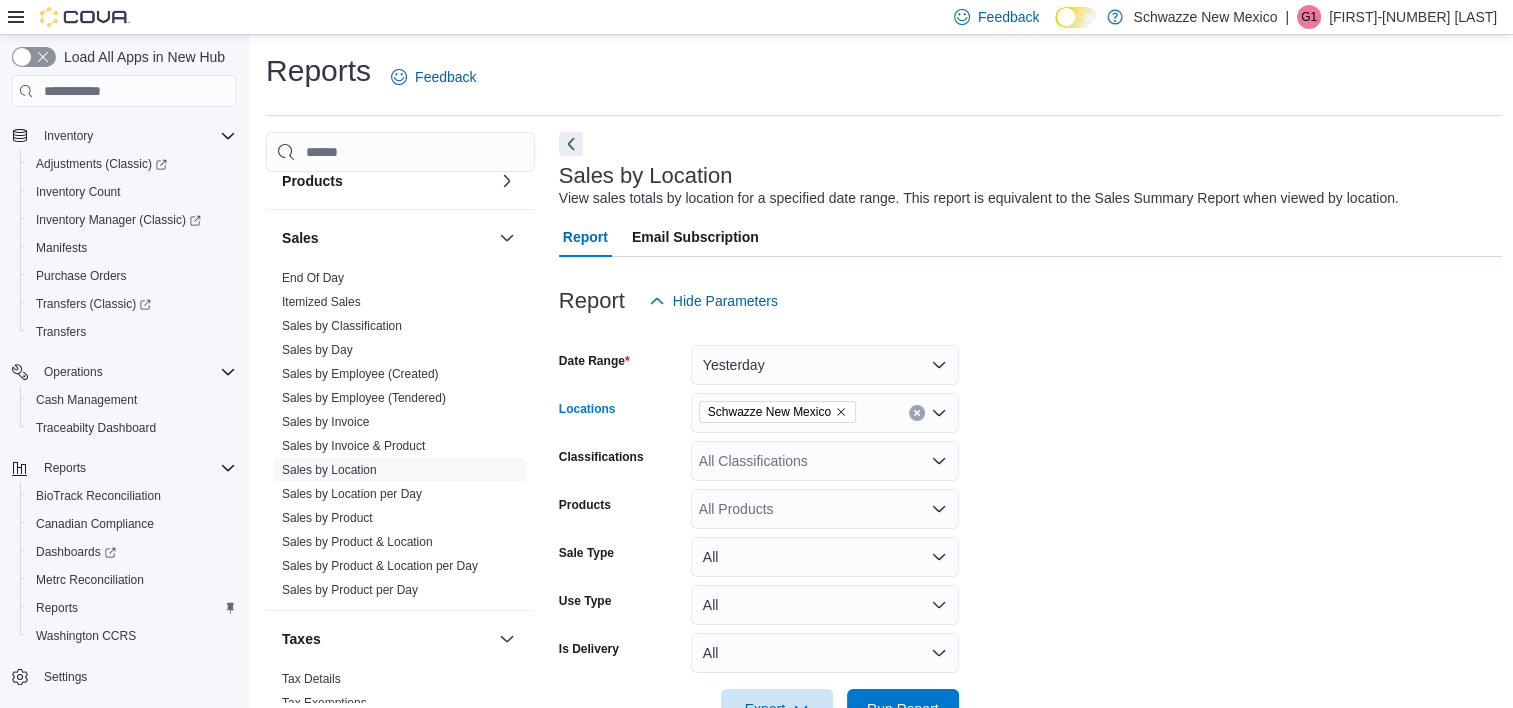 click 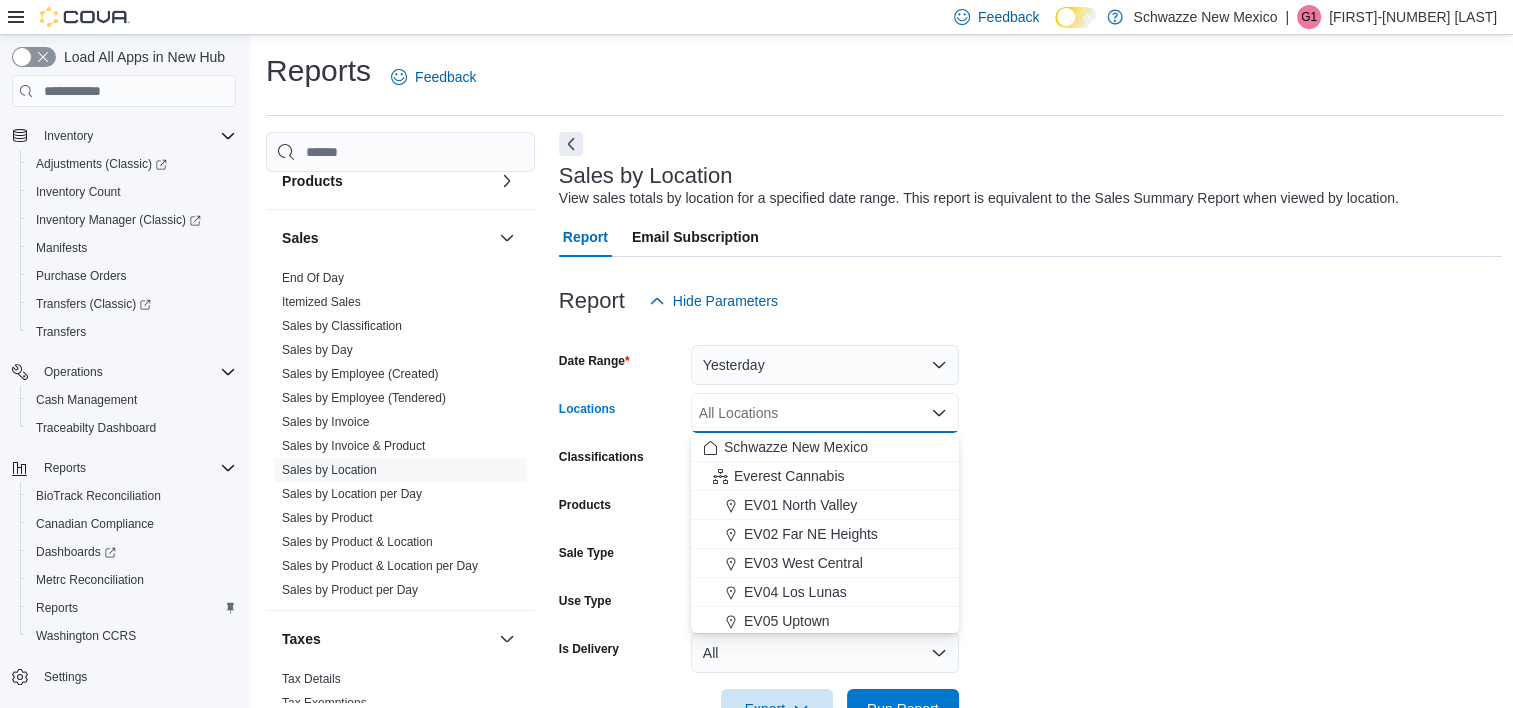 click on "All Locations" at bounding box center (825, 413) 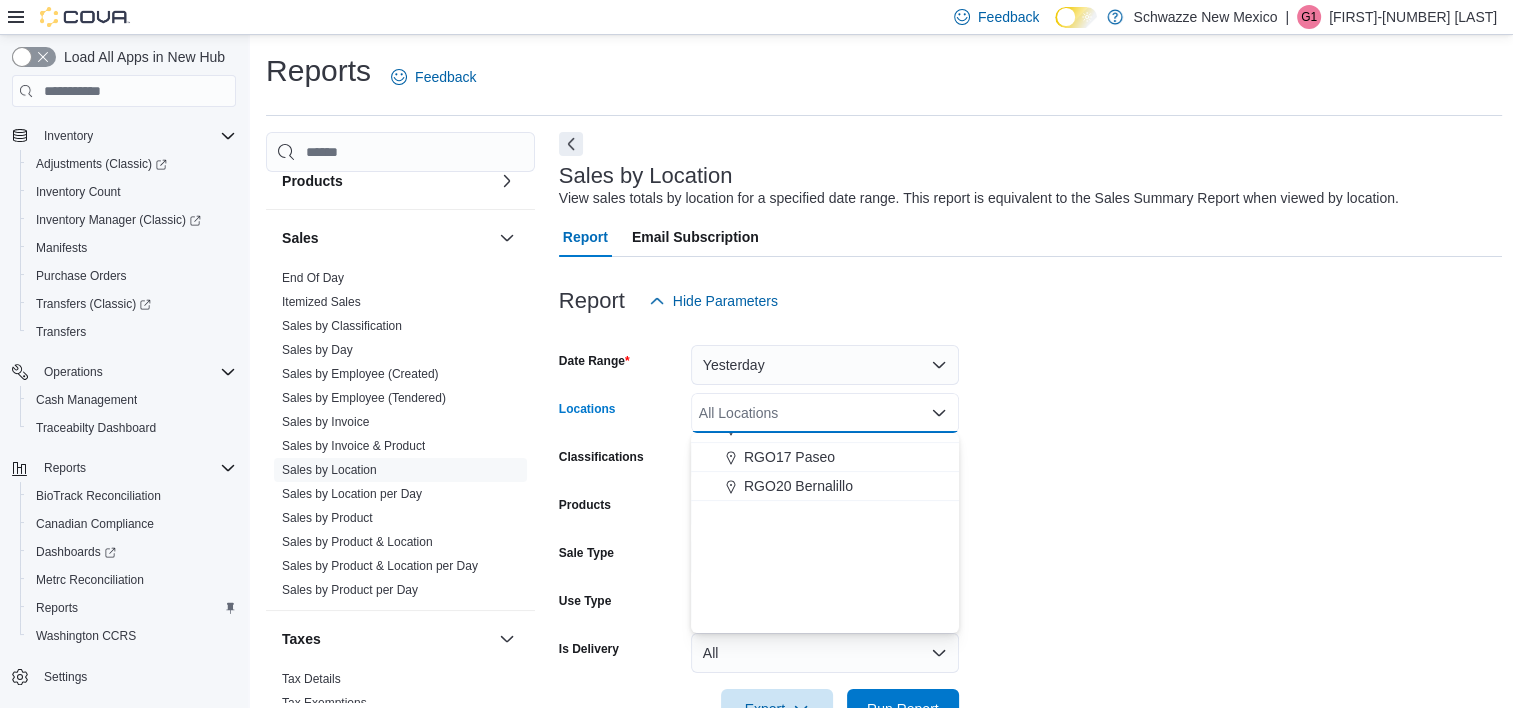 scroll, scrollTop: 900, scrollLeft: 0, axis: vertical 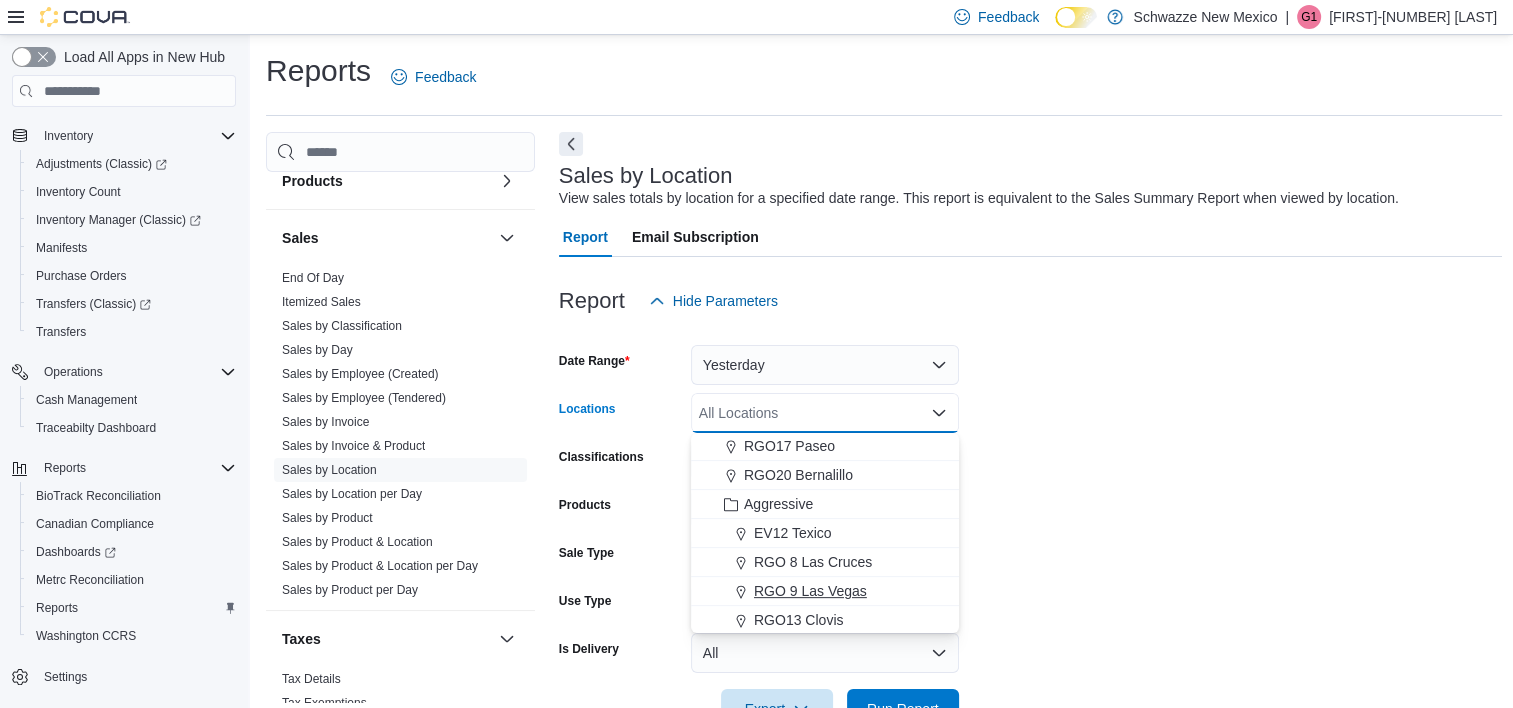 click on "RGO 9 Las Vegas" at bounding box center (810, 591) 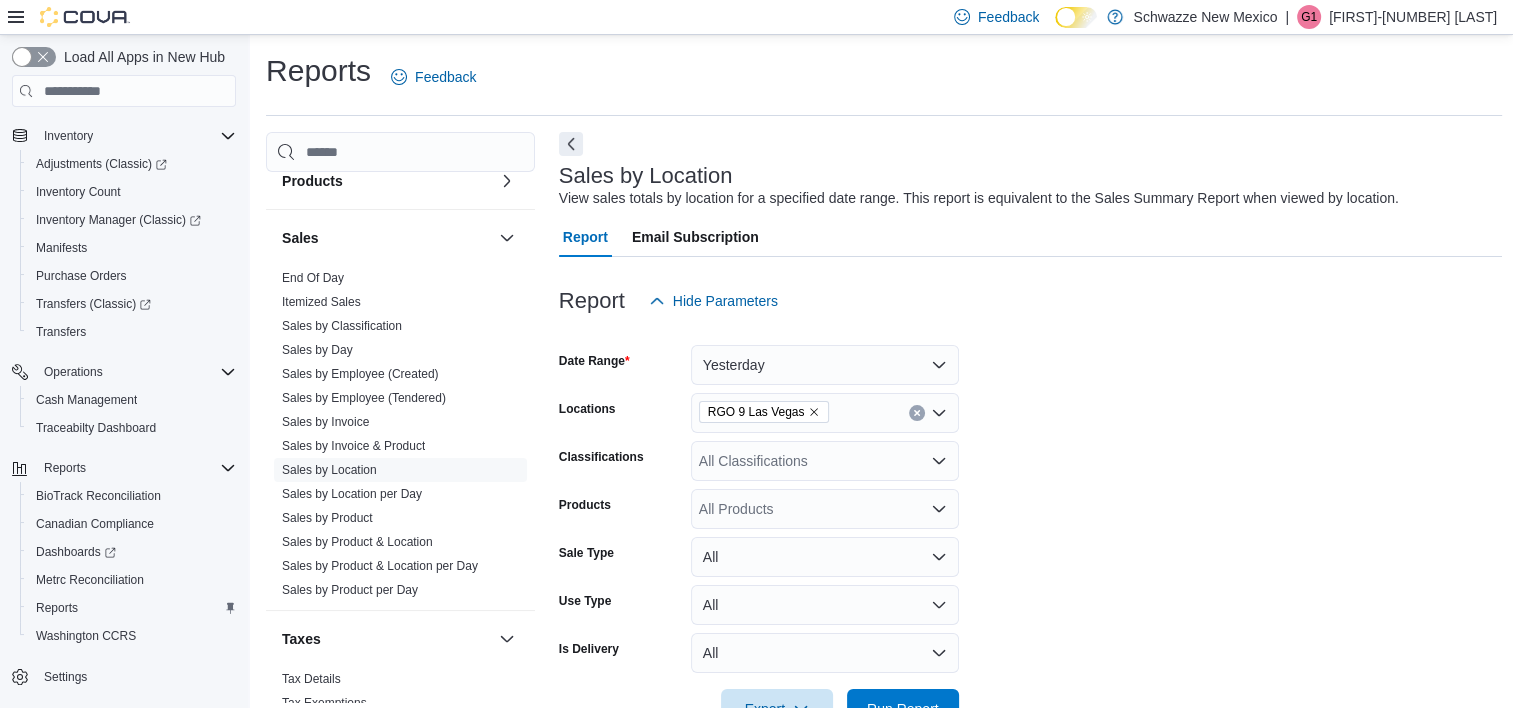 click on "Date Range Yesterday Locations RGO 9 [CITY] Classifications All Classifications Products All Products Sale Type All Use Type All Is Delivery All Export  Run Report" at bounding box center [1031, 525] 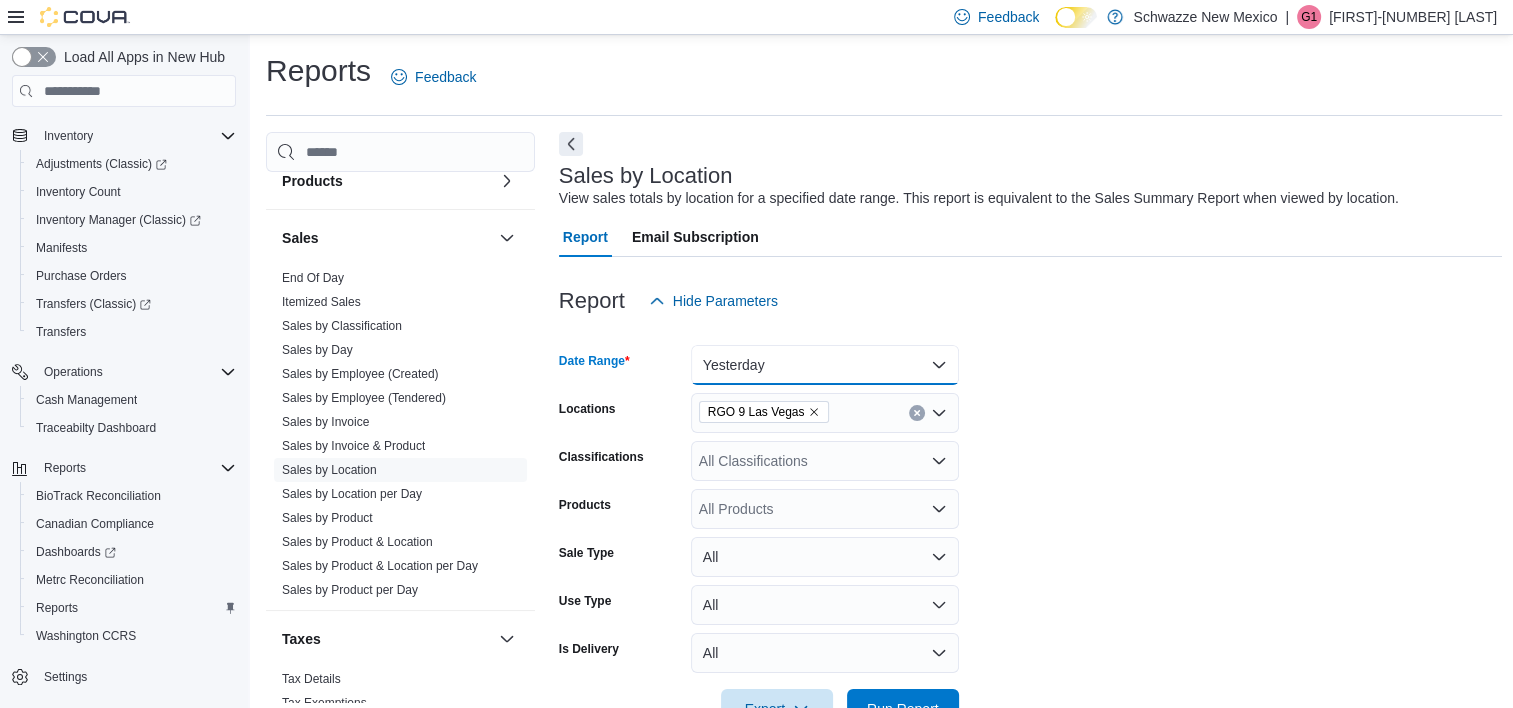 click on "Yesterday" at bounding box center (825, 365) 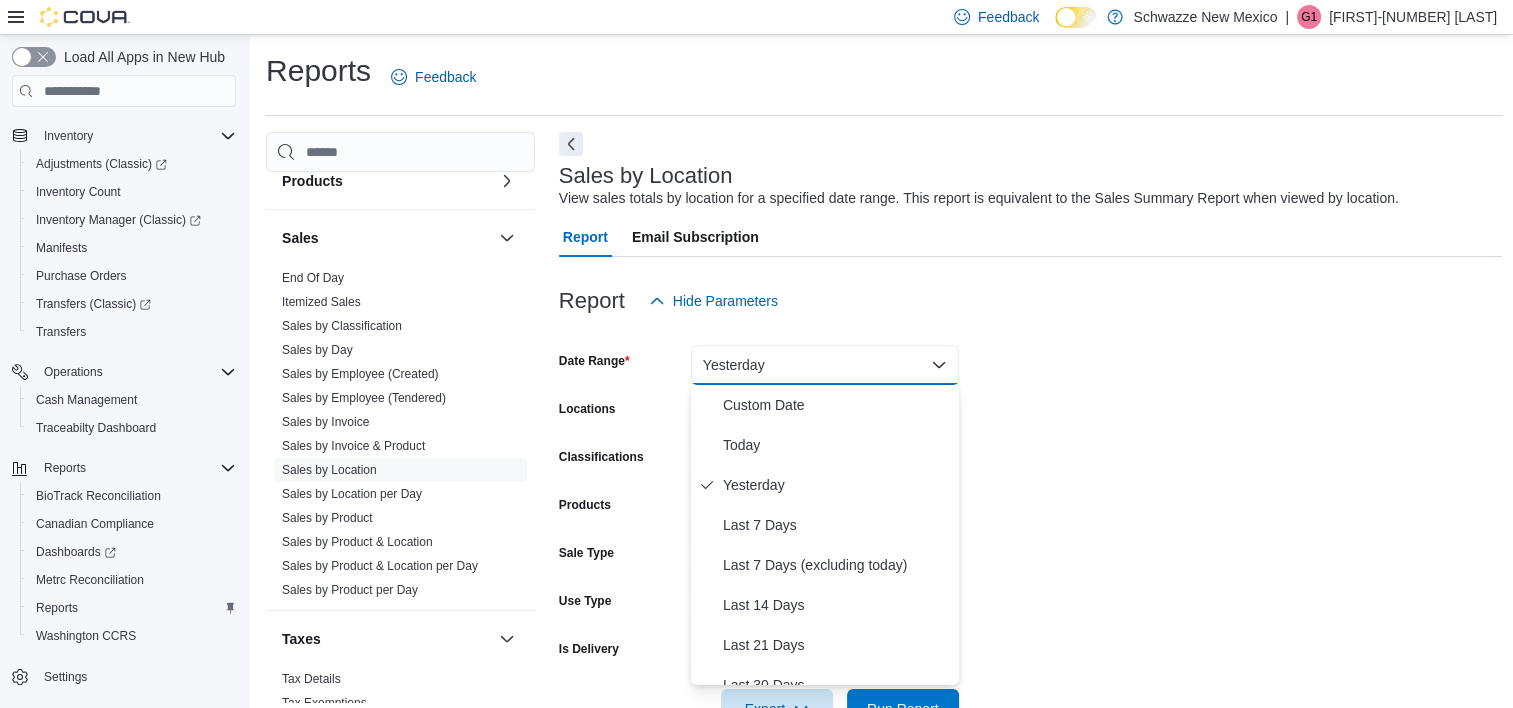 click on "Date Range Yesterday Locations RGO 9 [CITY] Classifications All Classifications Products All Products Sale Type All Use Type All Is Delivery All Export  Run Report" at bounding box center [1031, 525] 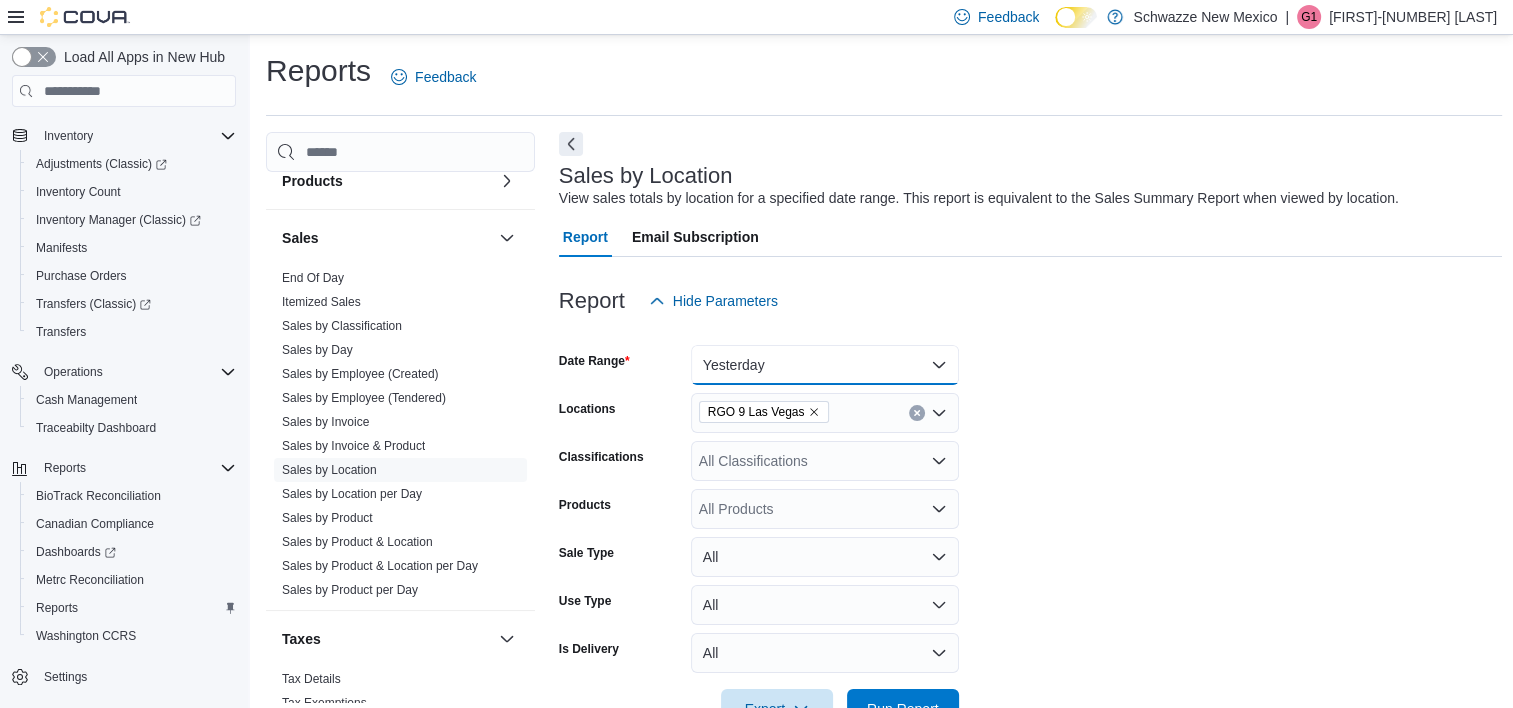 click on "Yesterday" at bounding box center (825, 365) 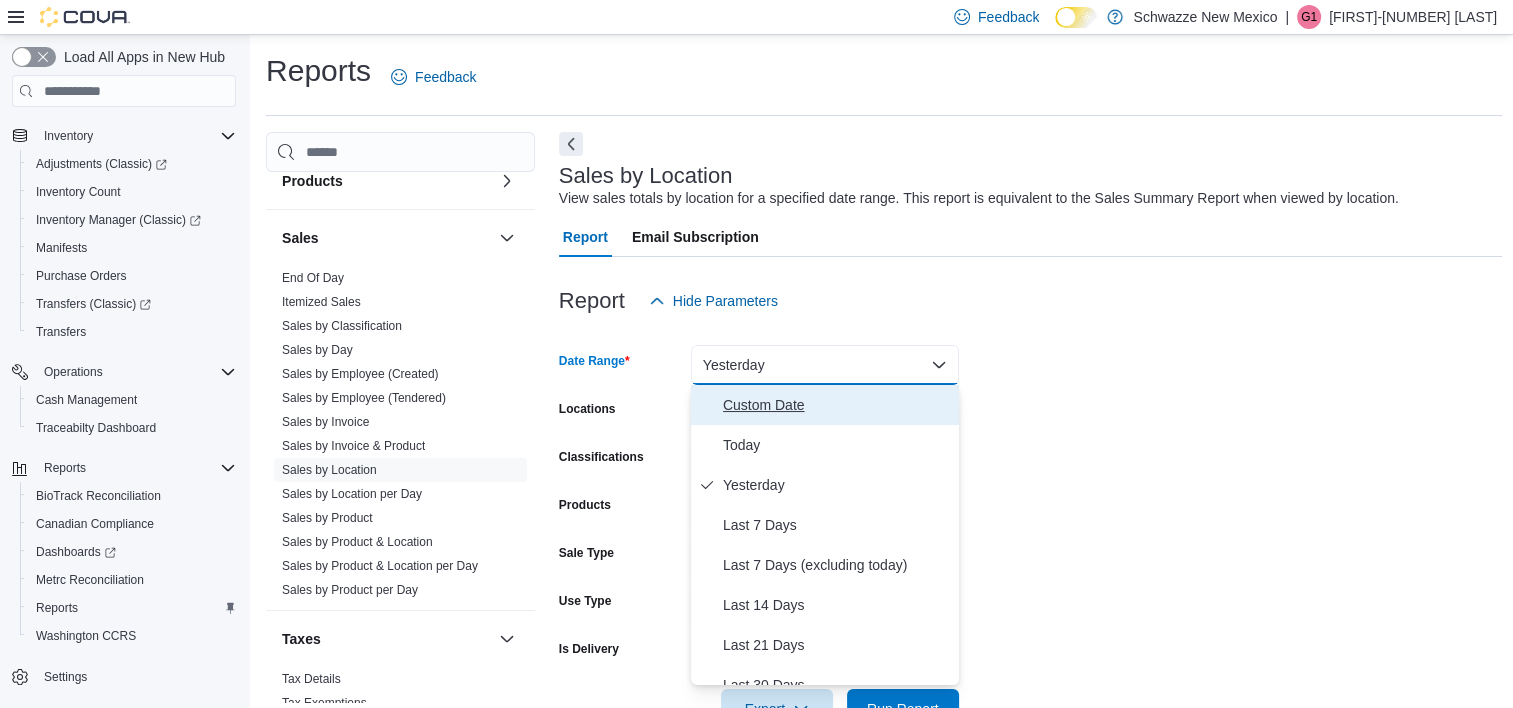 click on "Custom Date" at bounding box center [837, 405] 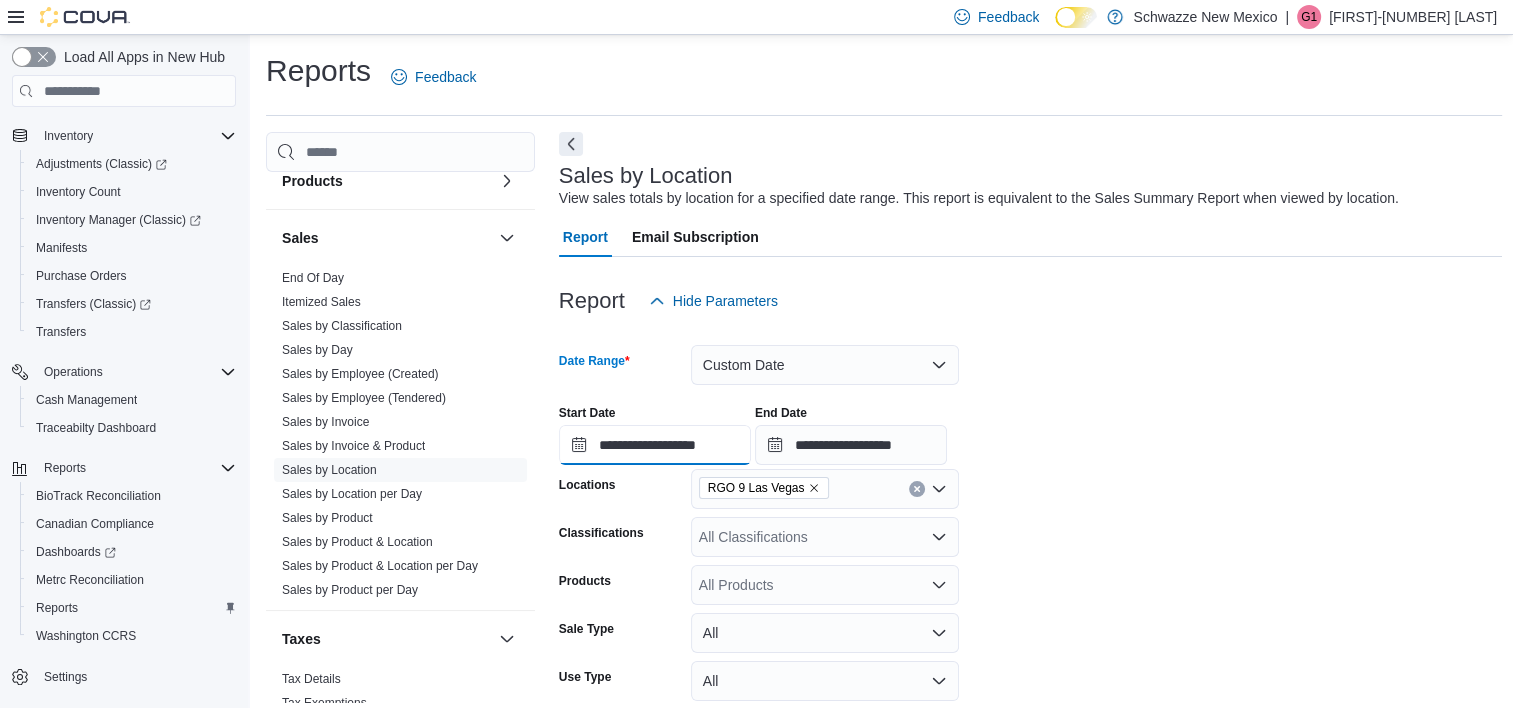 click on "**********" at bounding box center (655, 445) 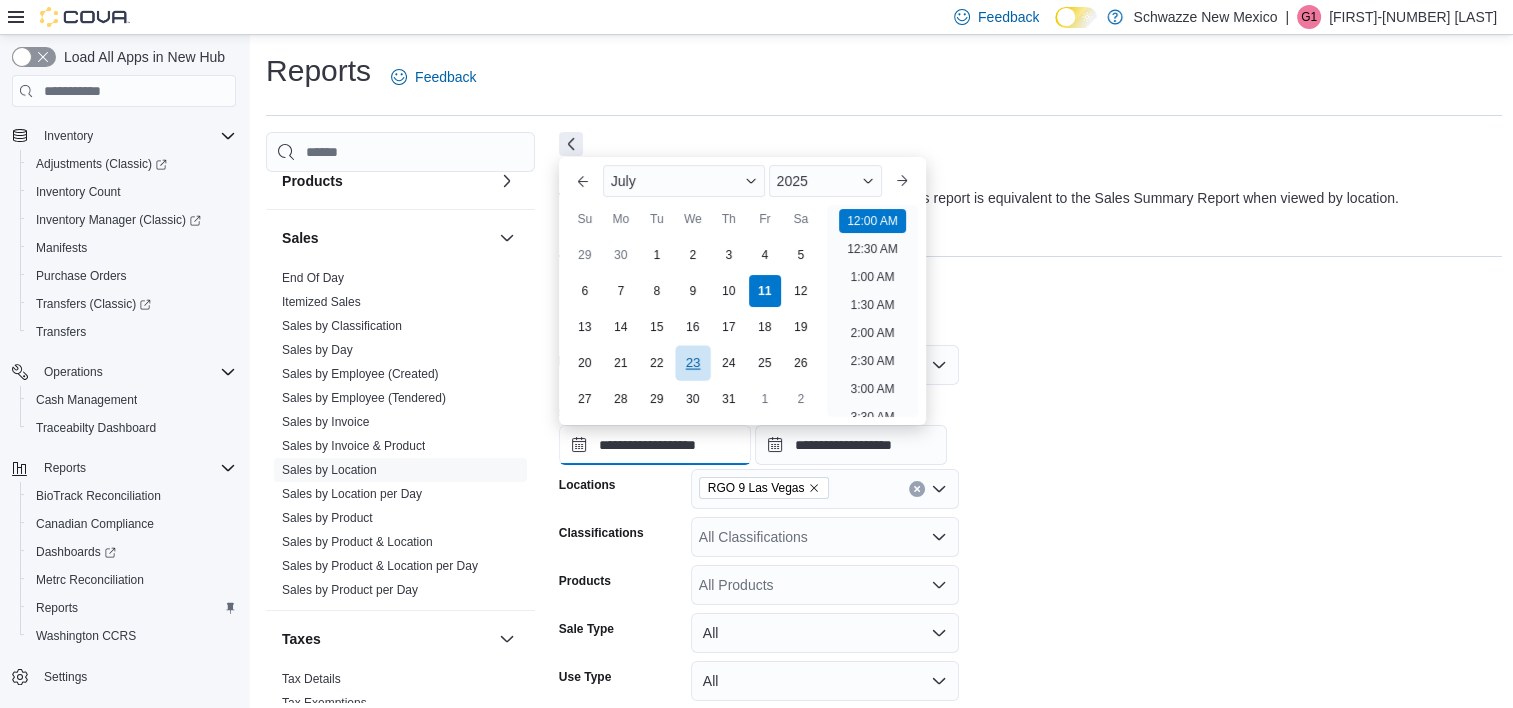 scroll, scrollTop: 62, scrollLeft: 0, axis: vertical 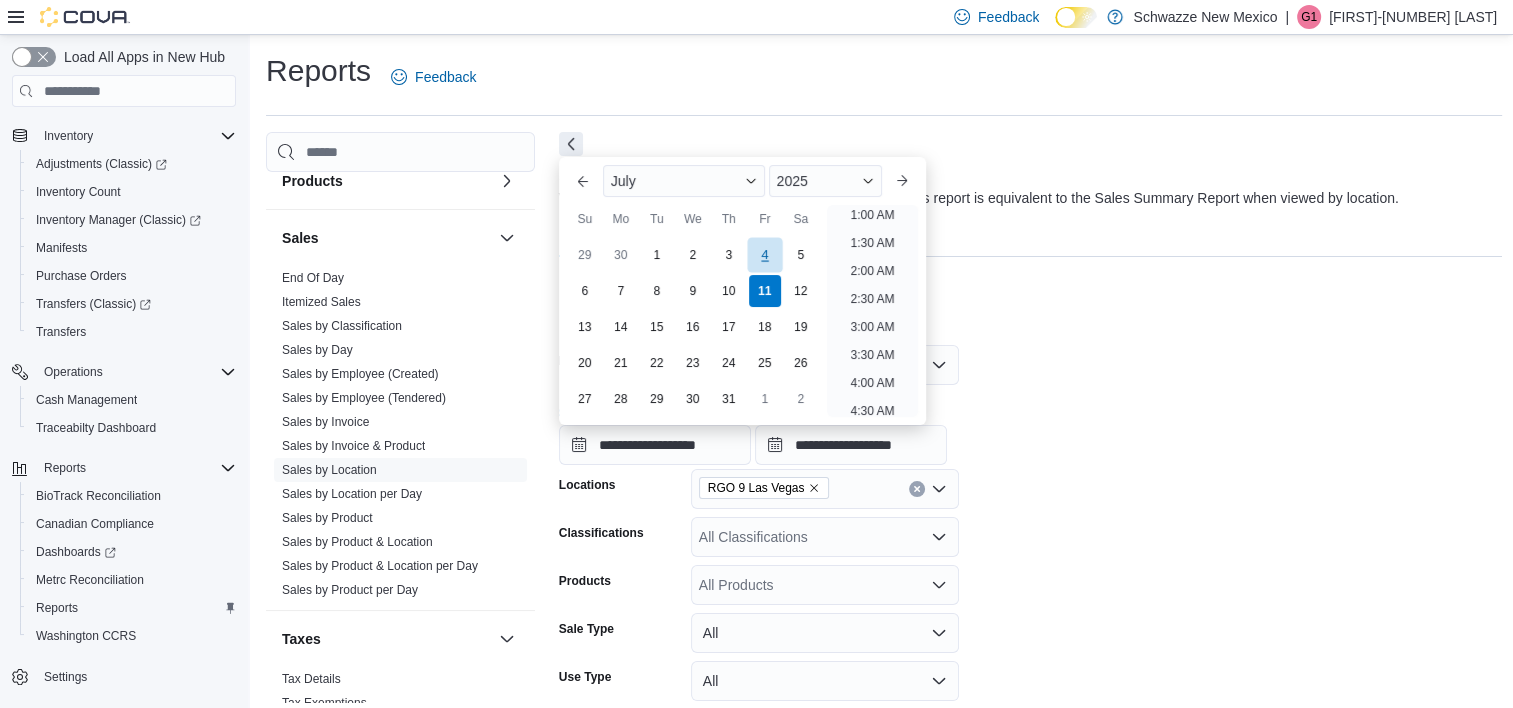click on "4" at bounding box center (764, 255) 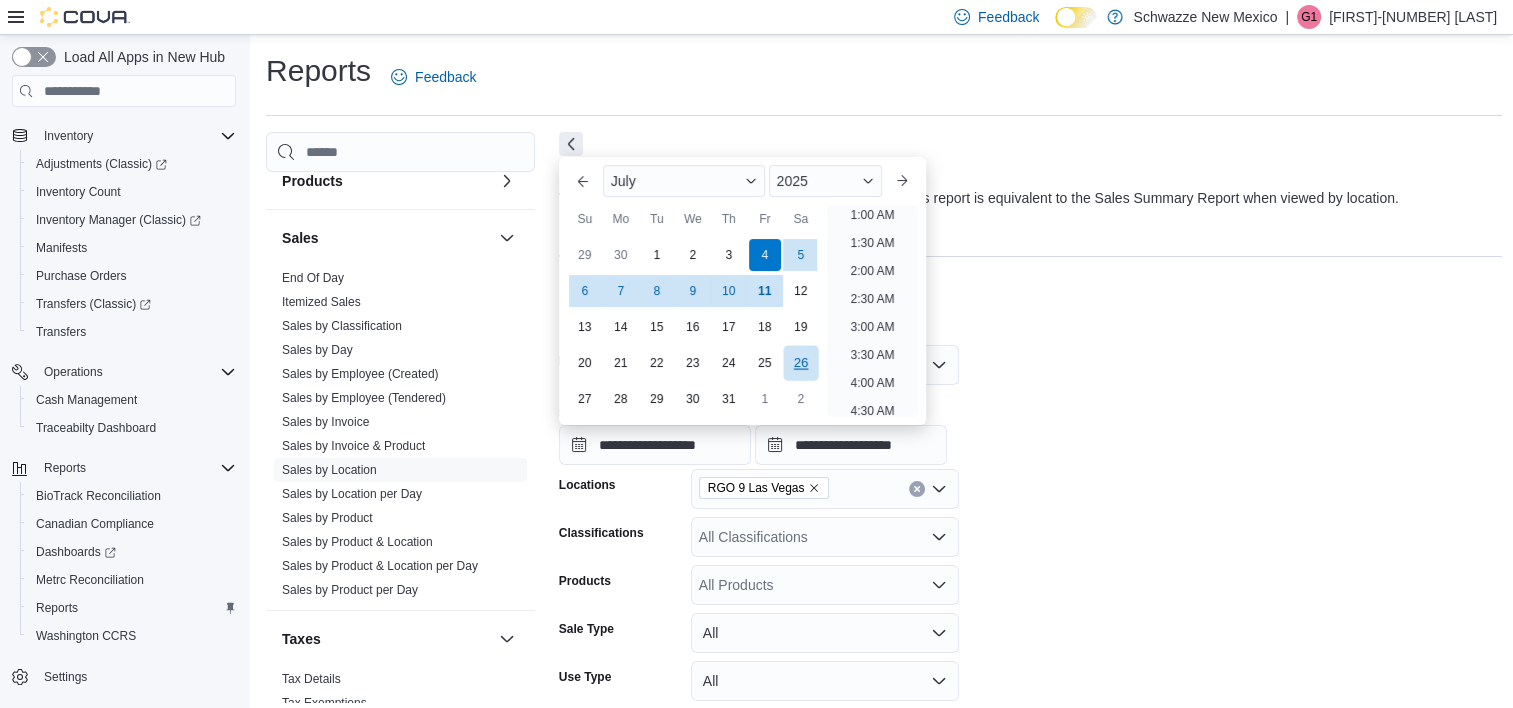 scroll, scrollTop: 4, scrollLeft: 0, axis: vertical 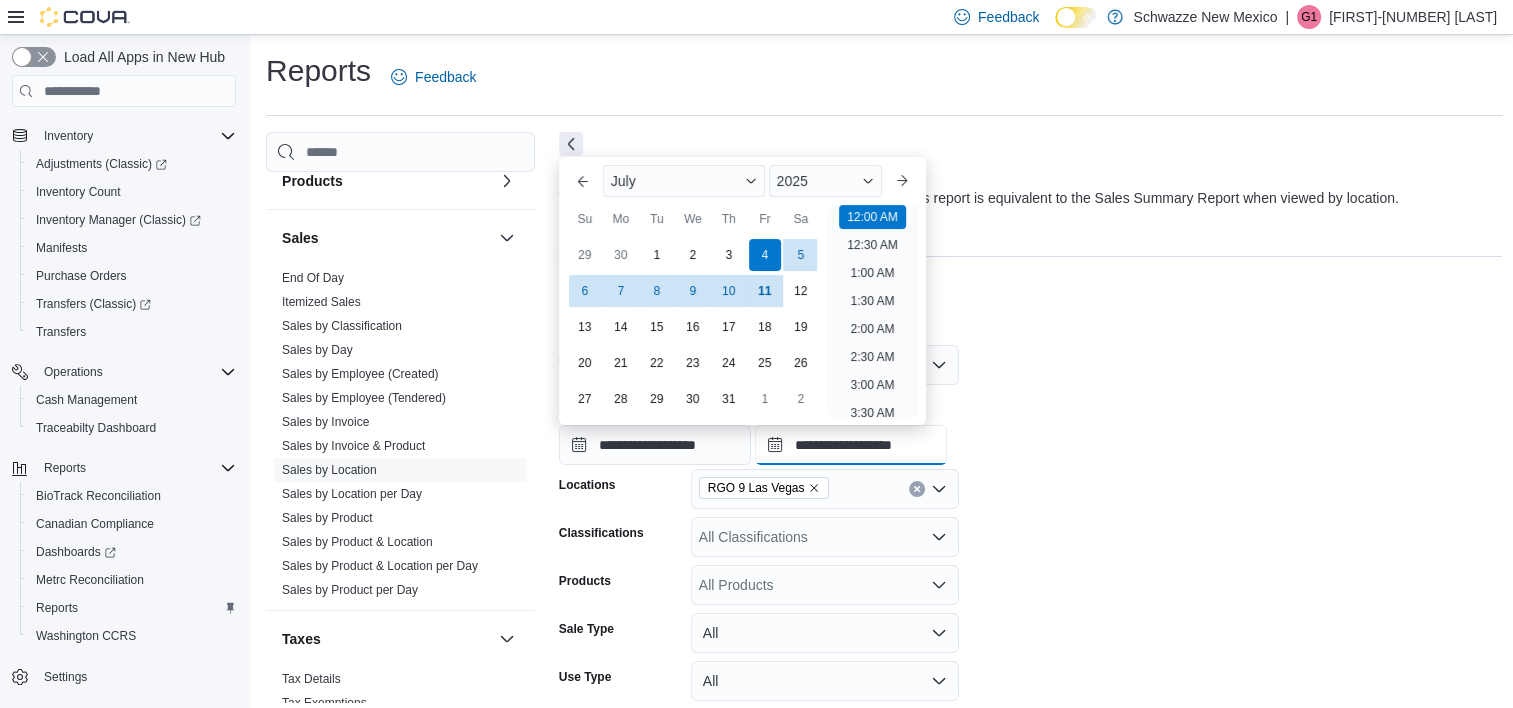 click on "**********" at bounding box center (851, 445) 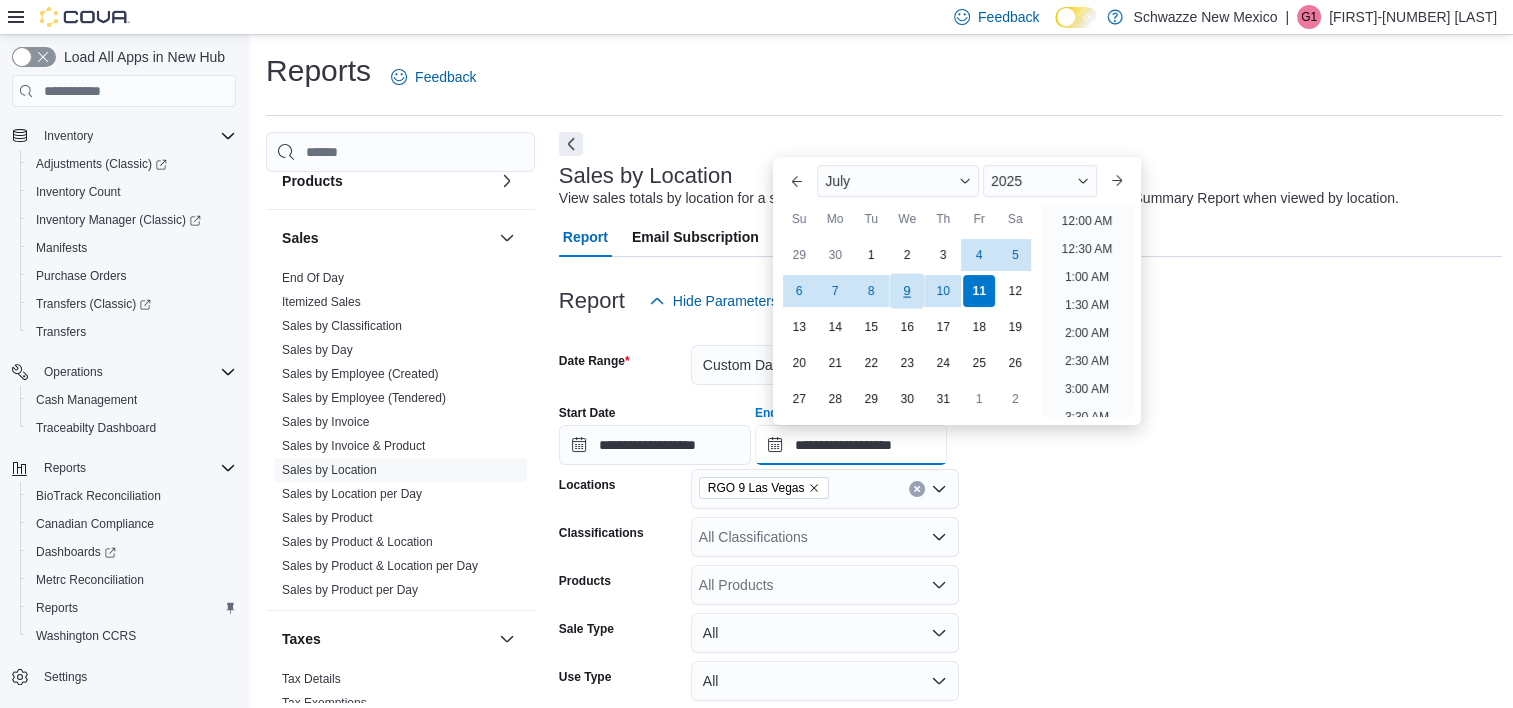 scroll, scrollTop: 1136, scrollLeft: 0, axis: vertical 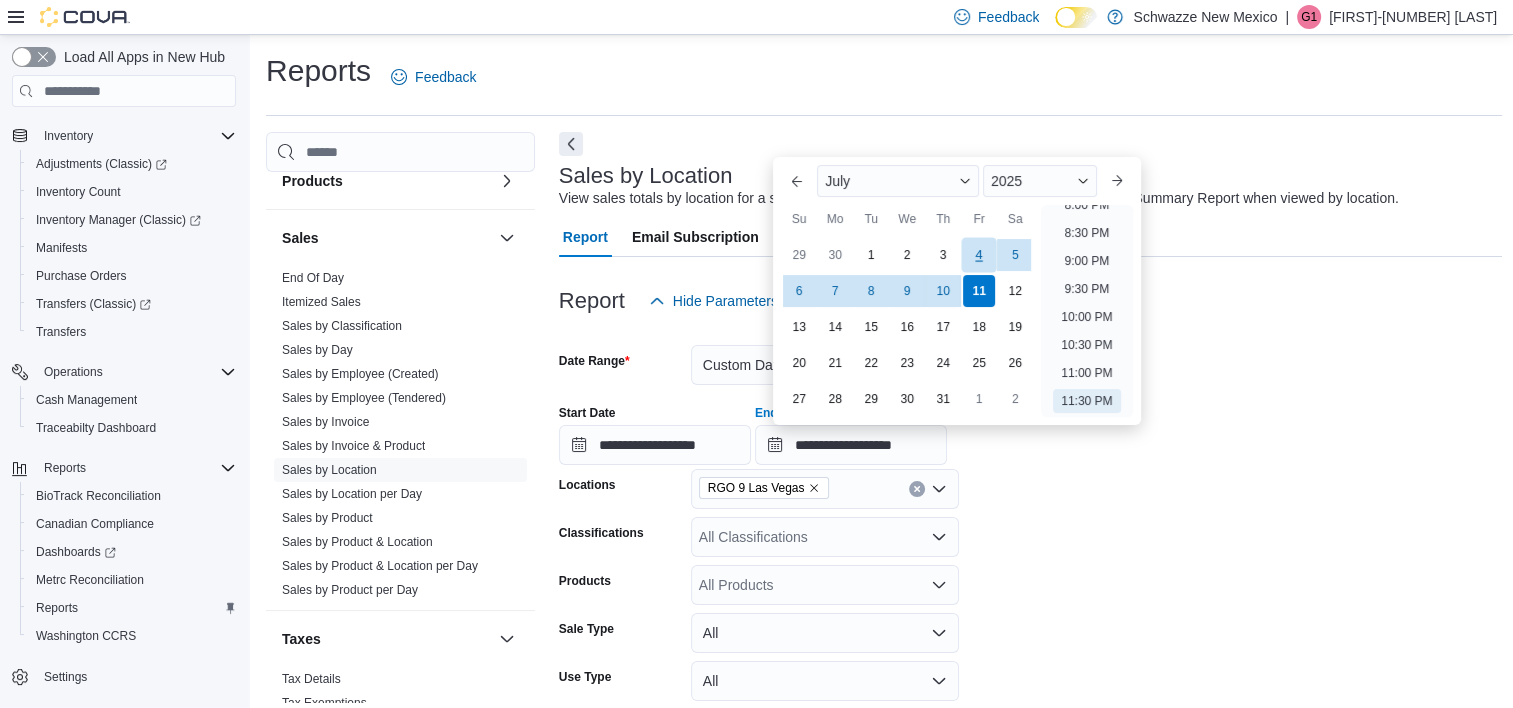 click on "4" at bounding box center [979, 255] 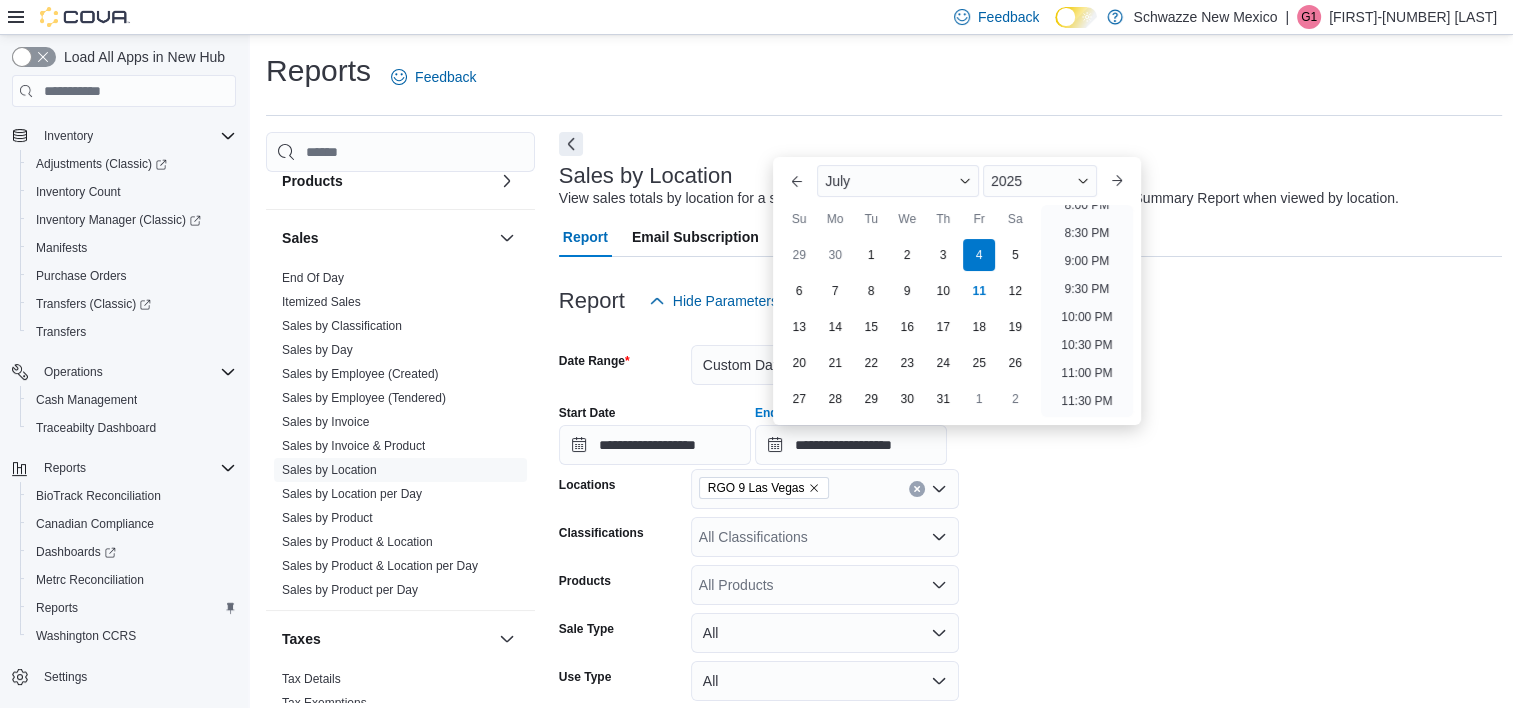 click on "**********" at bounding box center (1031, 563) 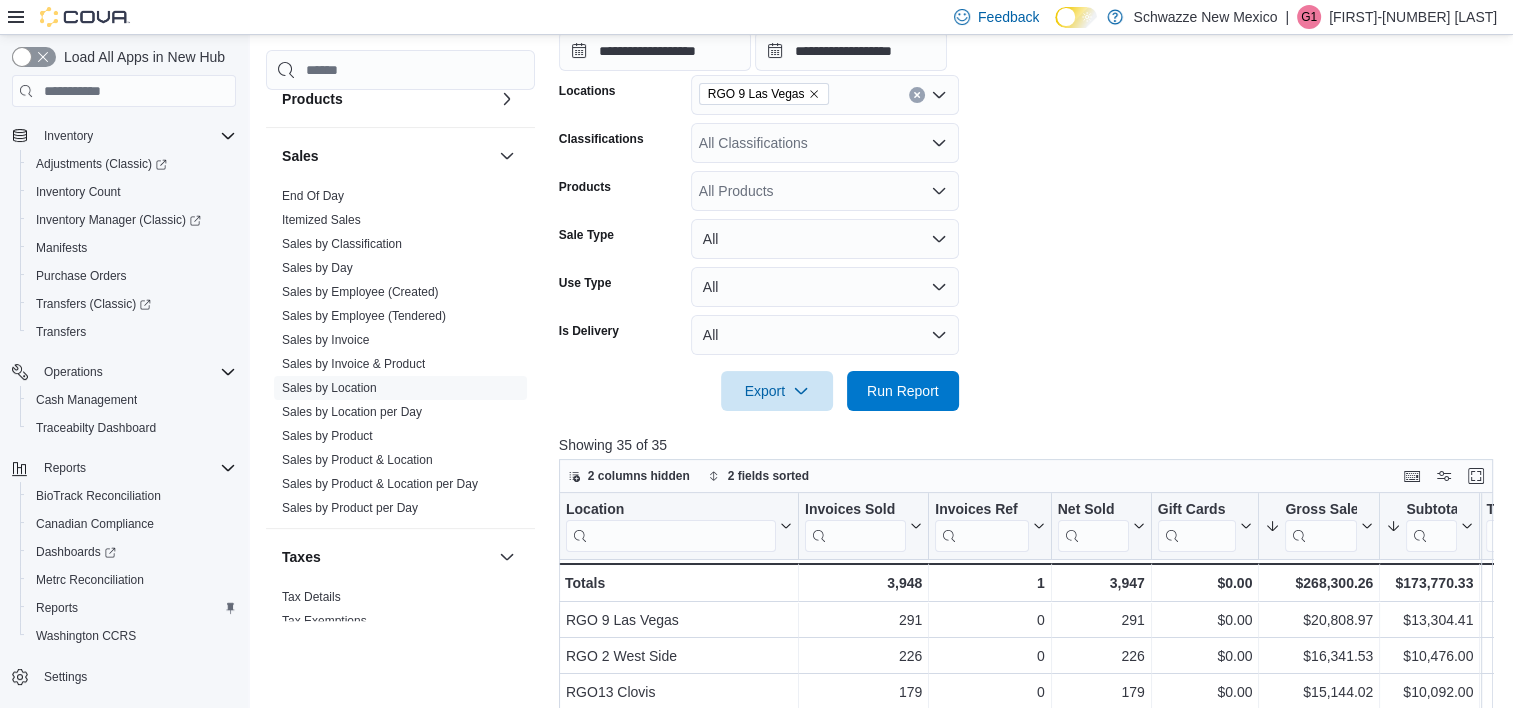 scroll, scrollTop: 400, scrollLeft: 0, axis: vertical 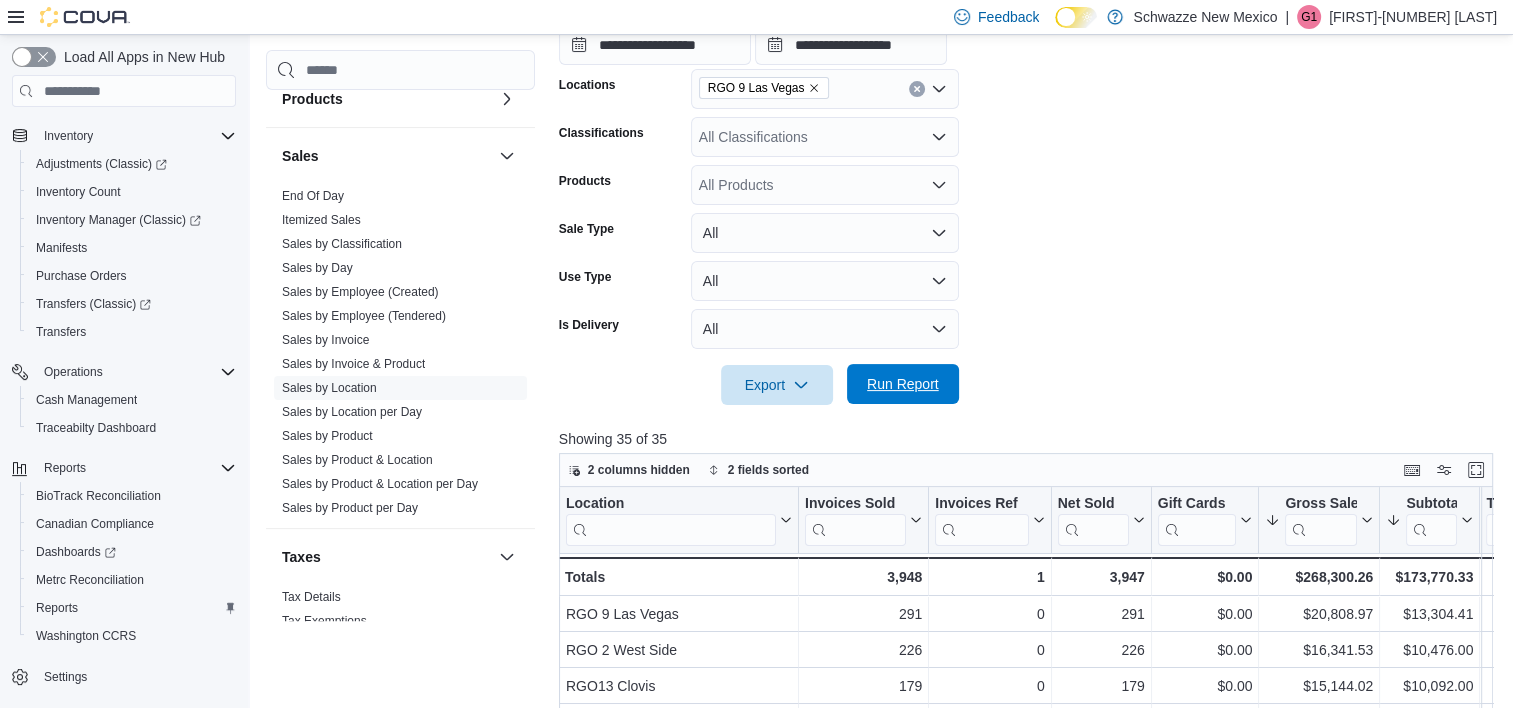 click on "Run Report" at bounding box center [903, 384] 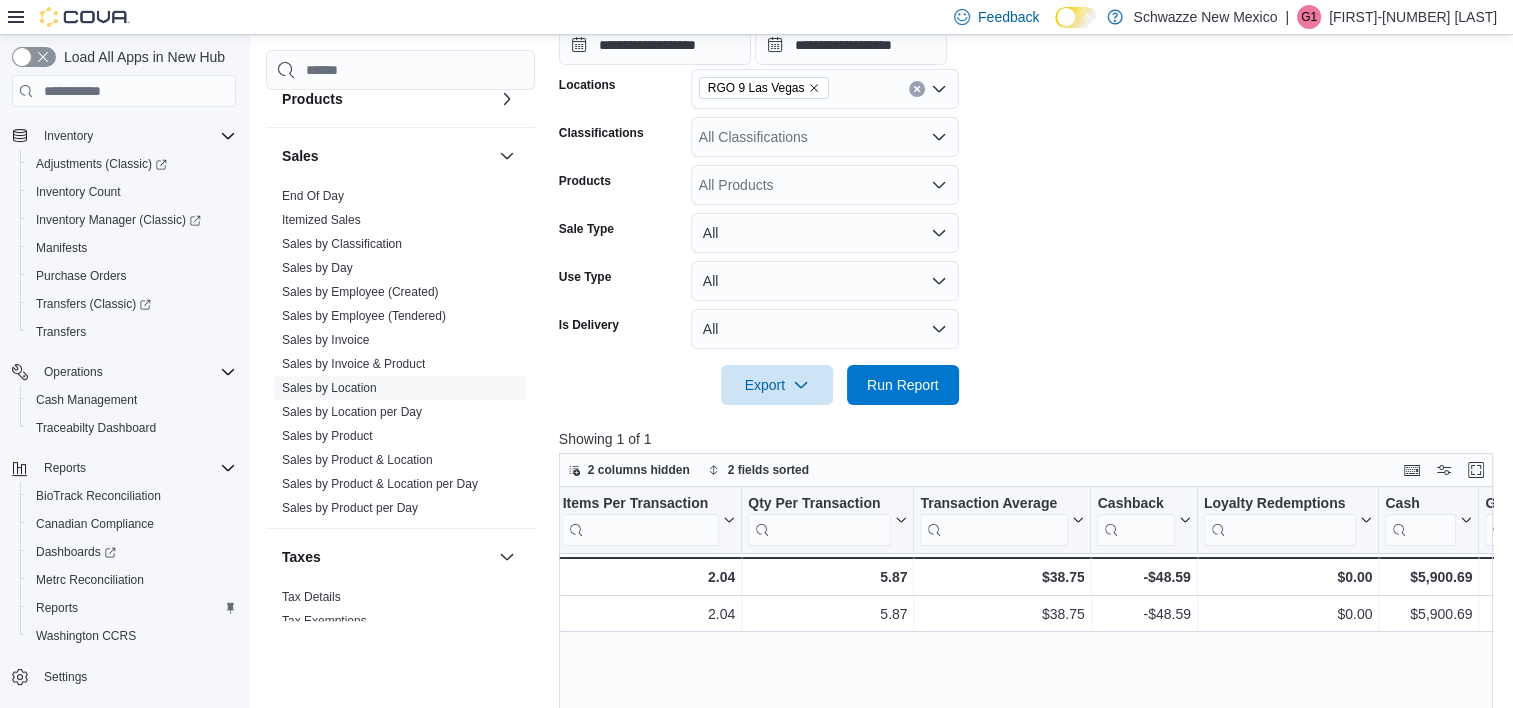 scroll, scrollTop: 0, scrollLeft: 1735, axis: horizontal 